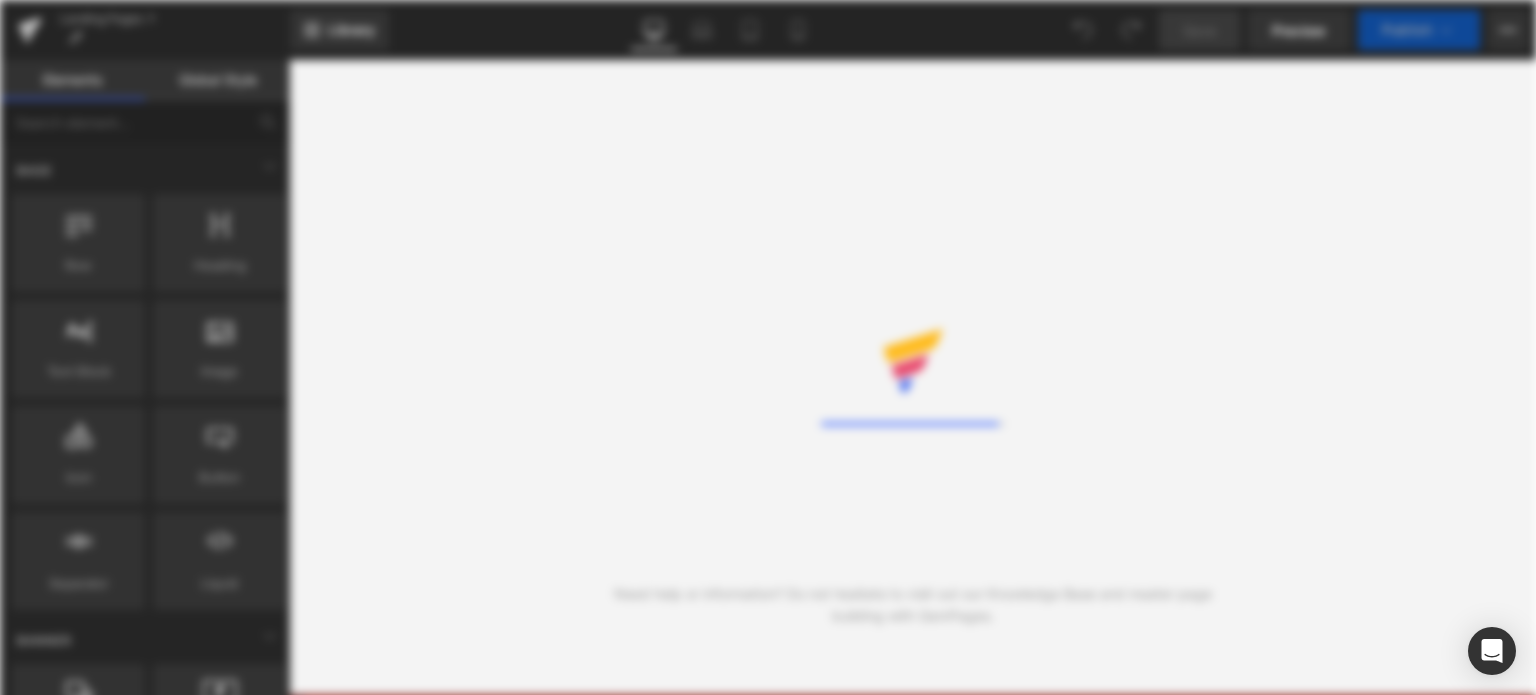 scroll, scrollTop: 0, scrollLeft: 0, axis: both 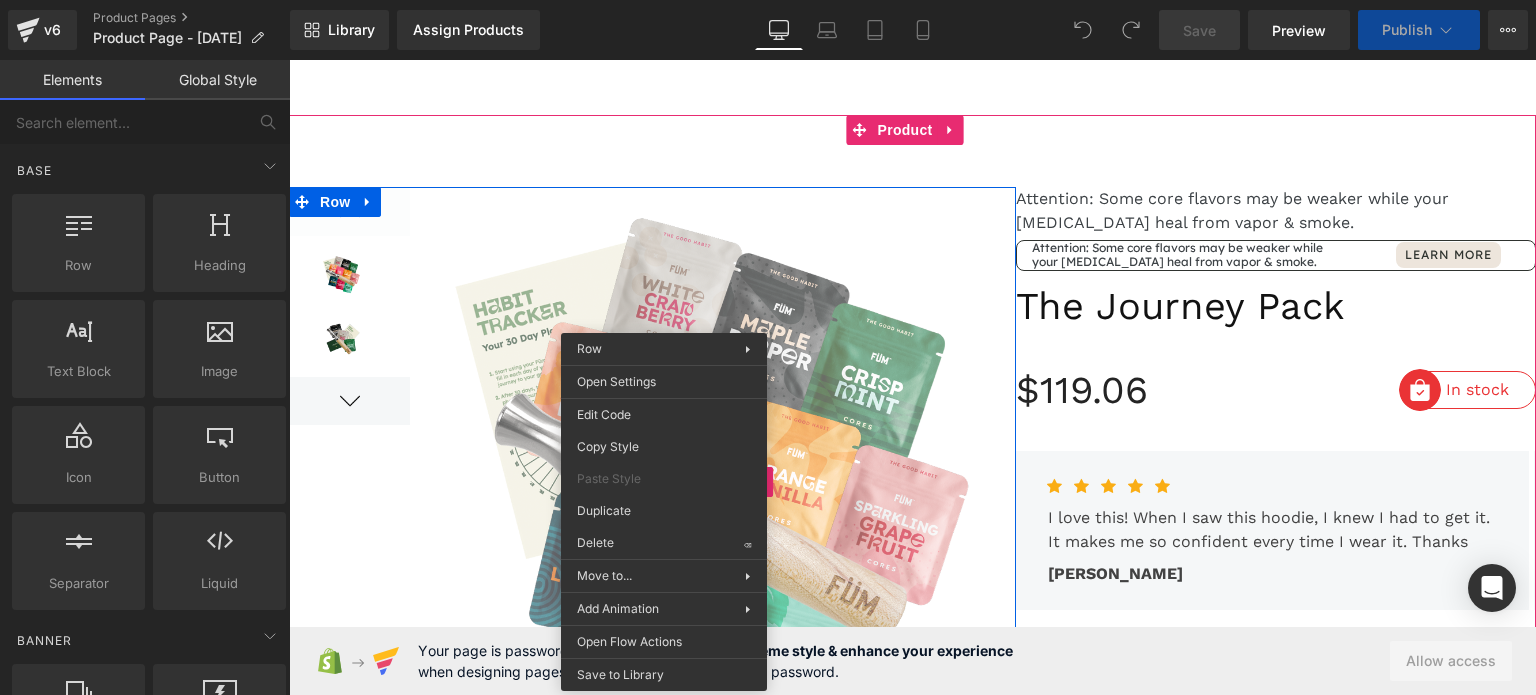 click at bounding box center (713, 482) 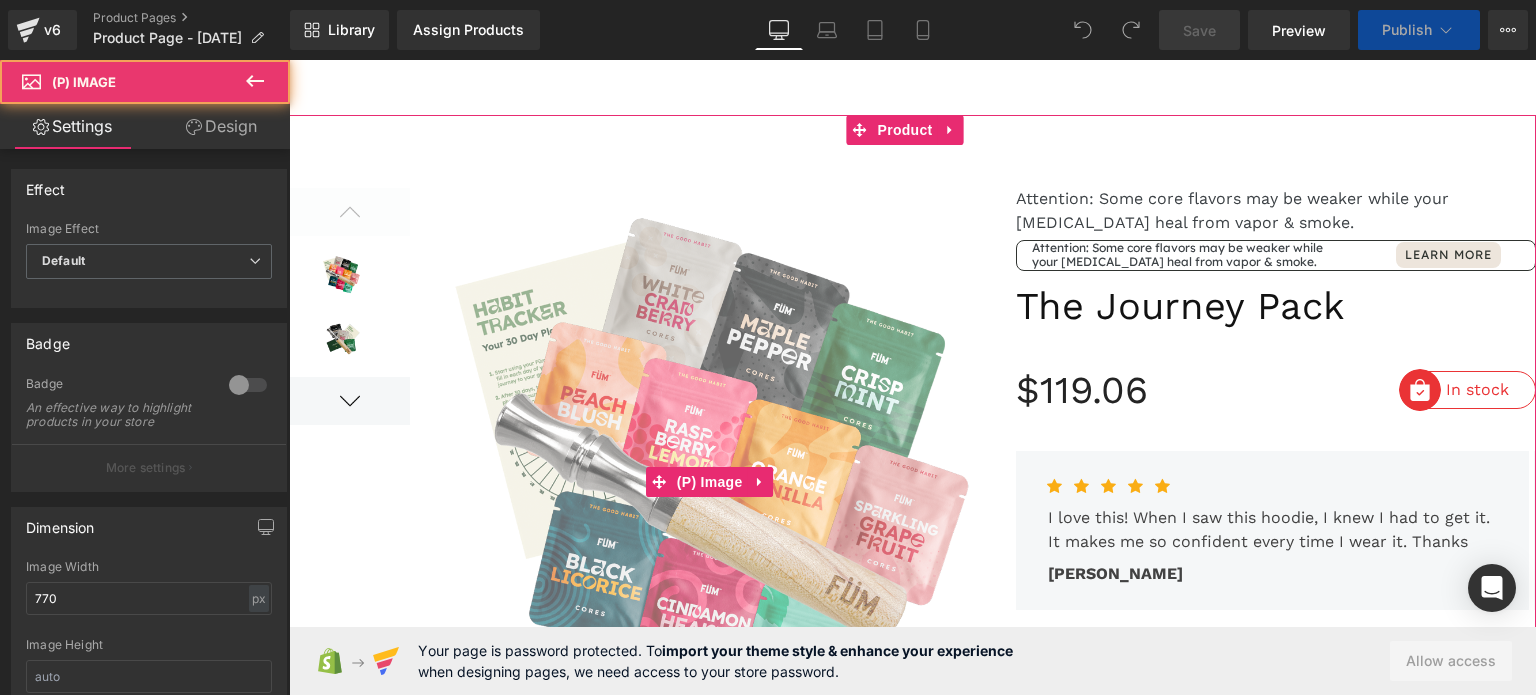 click at bounding box center [713, 482] 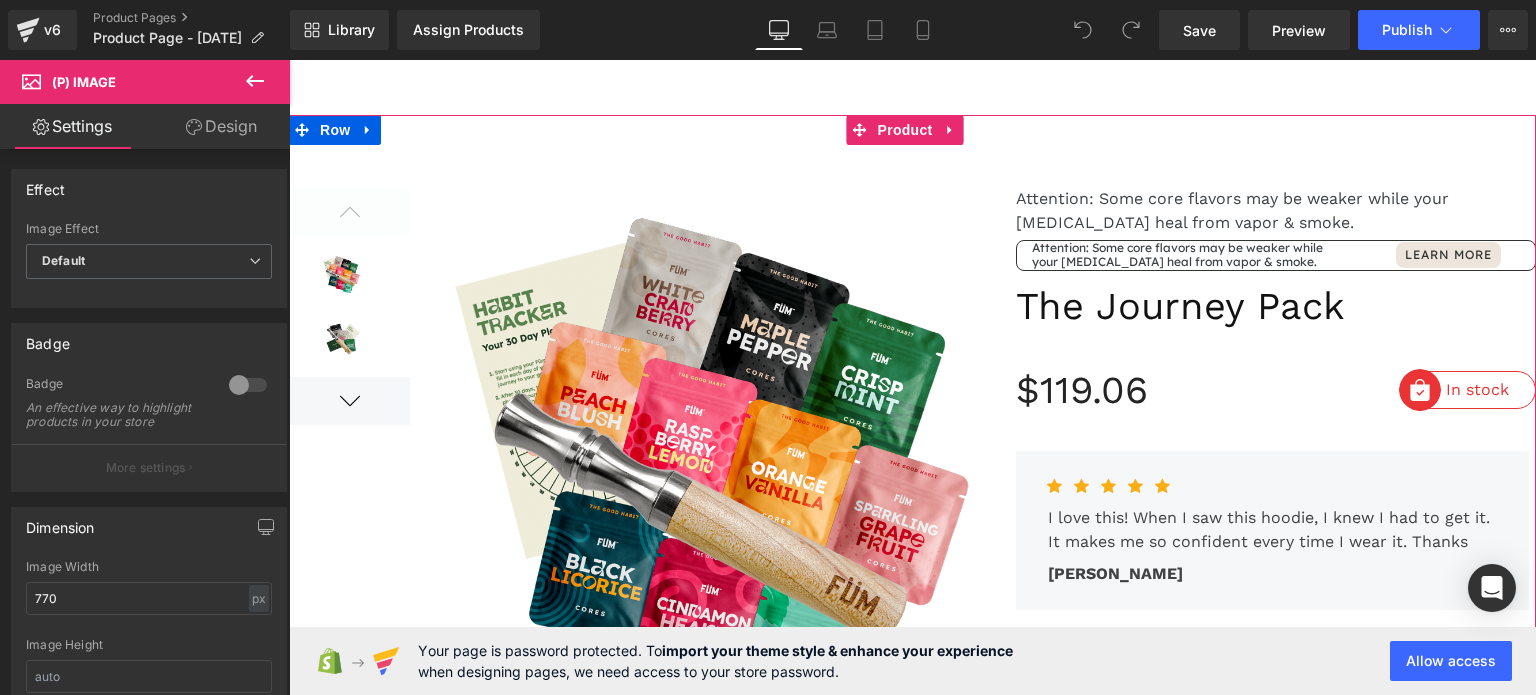 click at bounding box center (912, 1169) 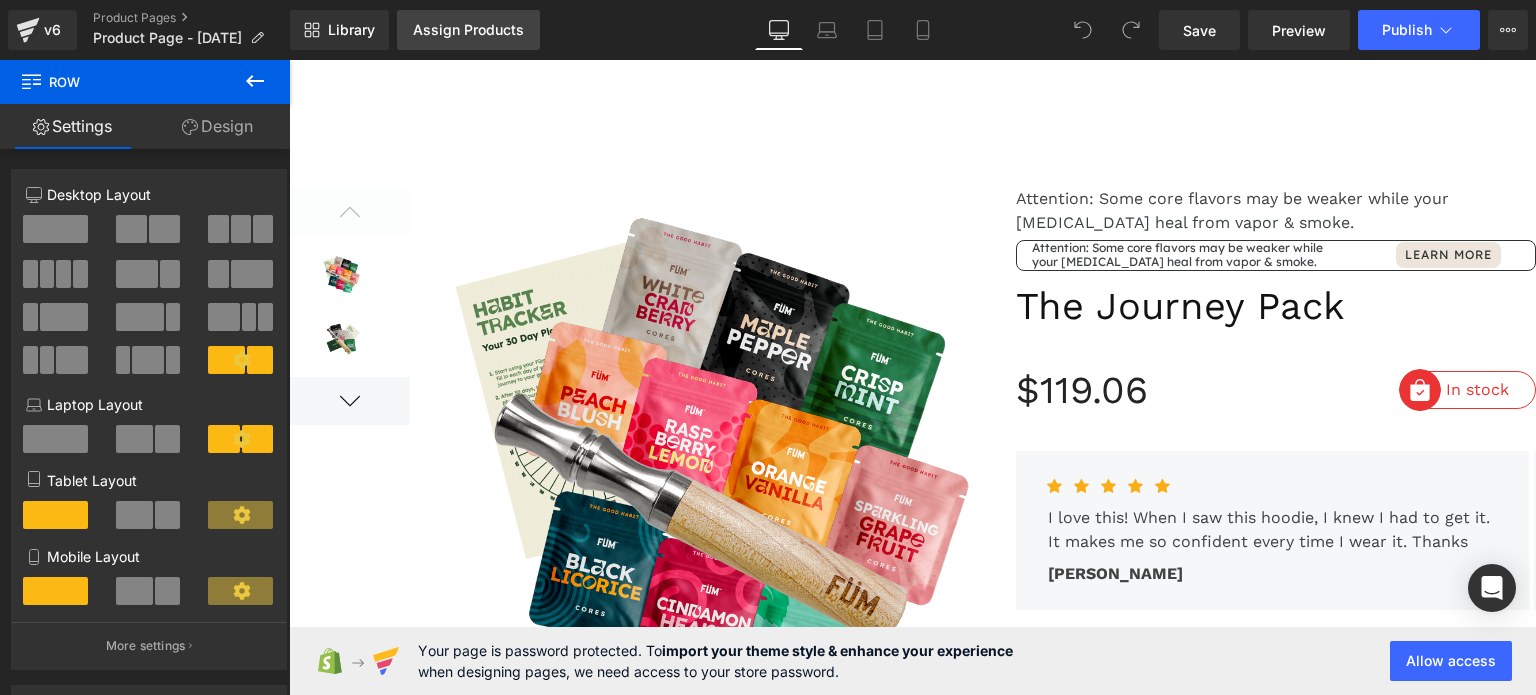 click on "Assign Products" at bounding box center (468, 30) 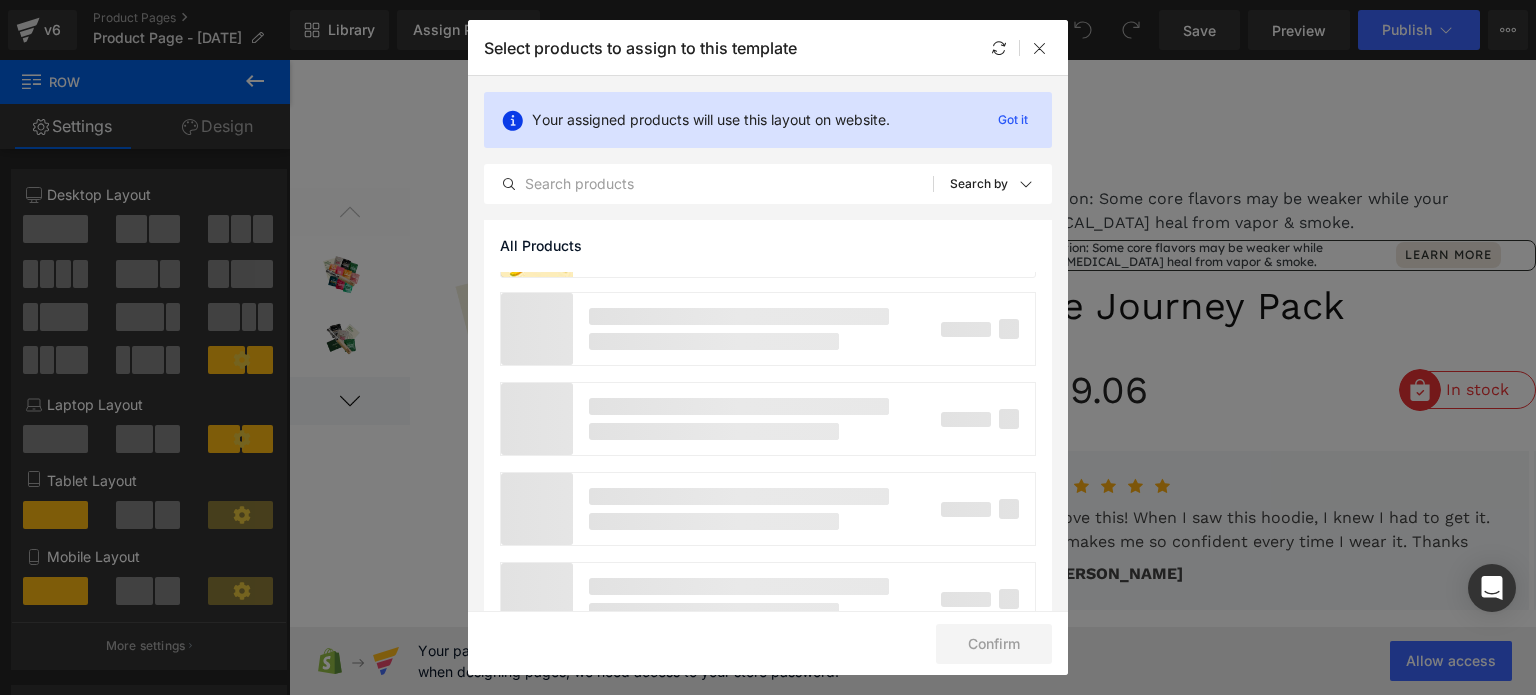 scroll, scrollTop: 1600, scrollLeft: 0, axis: vertical 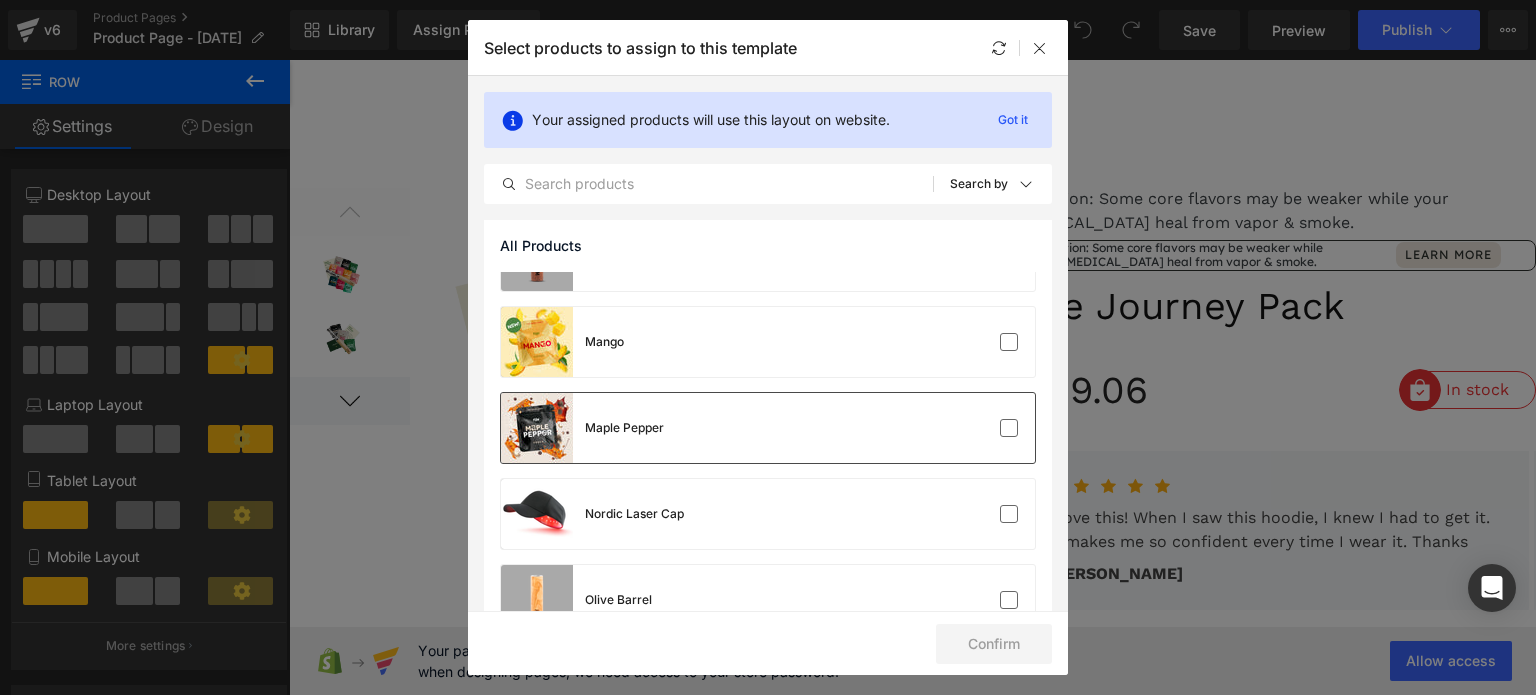 click on "Maple Pepper" at bounding box center (768, 428) 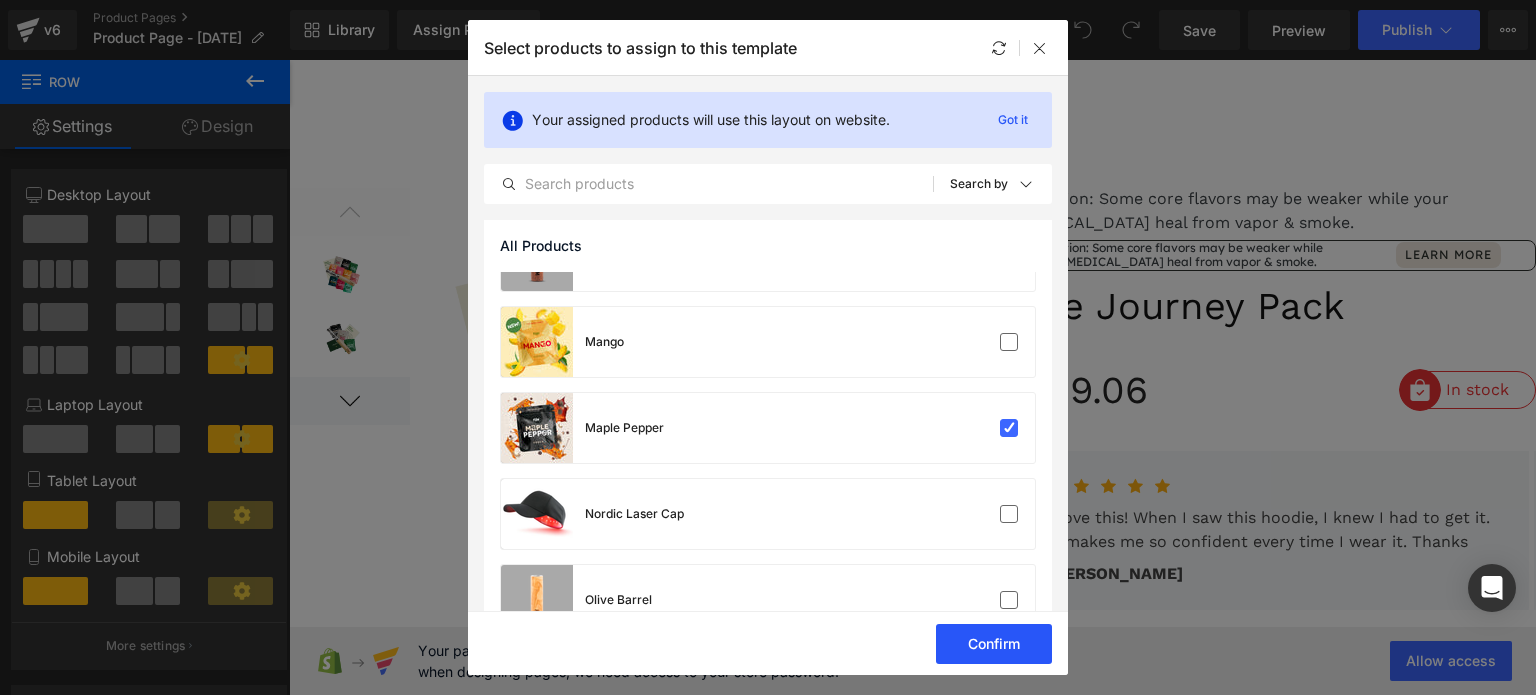 click on "Confirm" at bounding box center (994, 644) 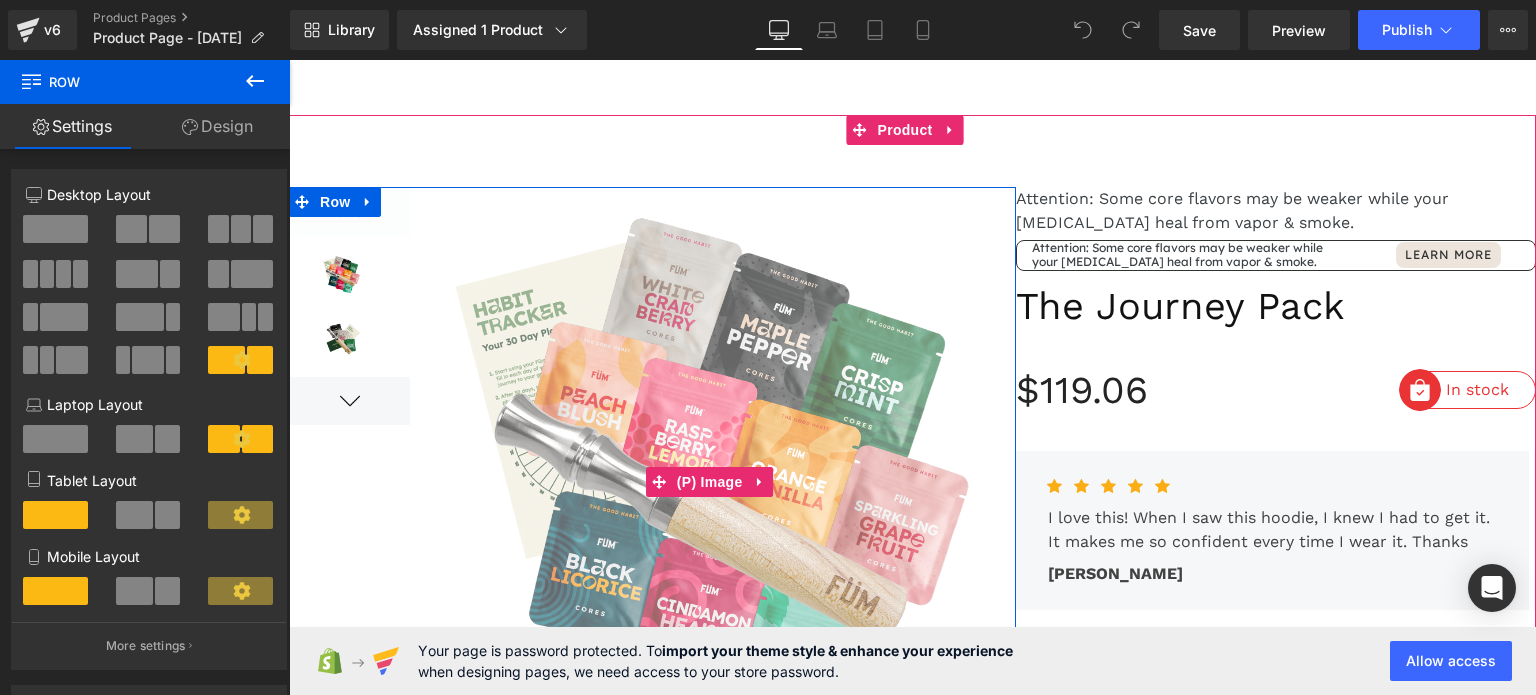 click at bounding box center (713, 482) 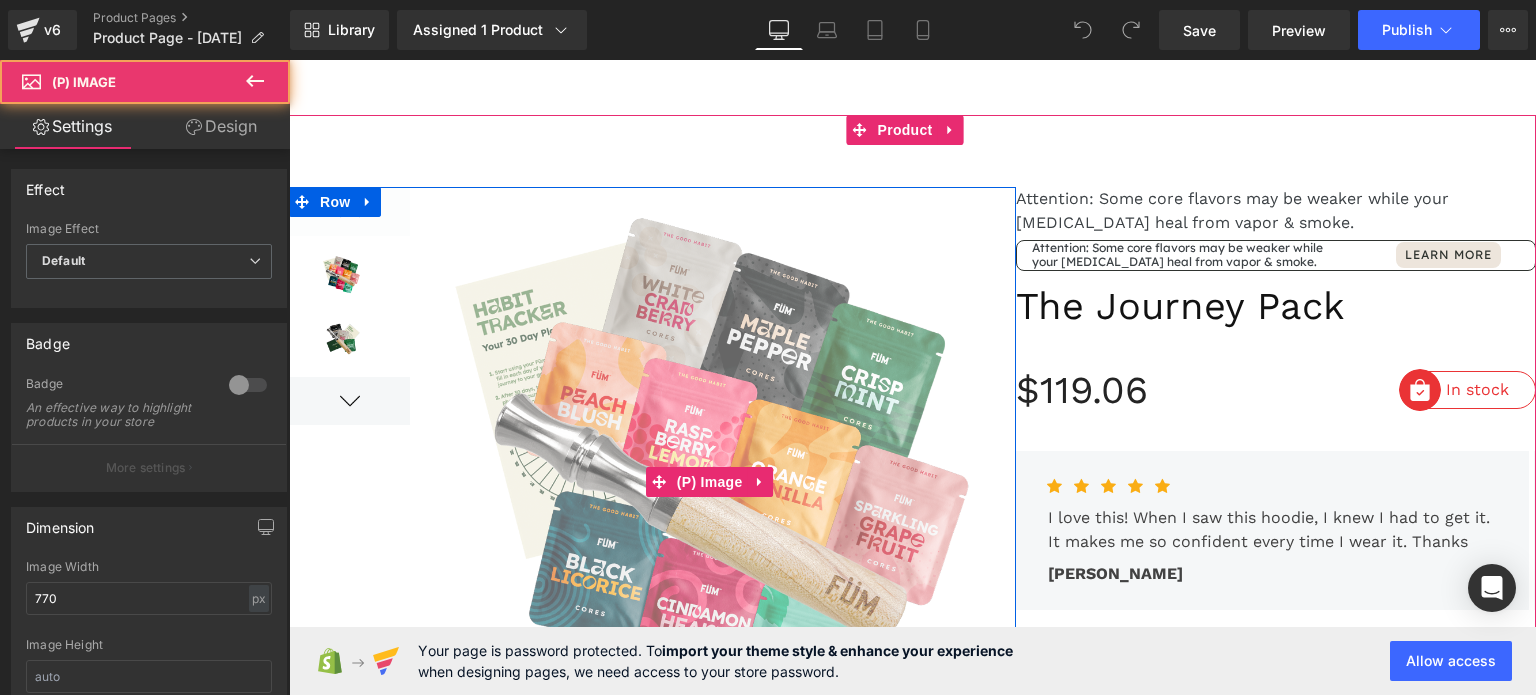 click at bounding box center [713, 482] 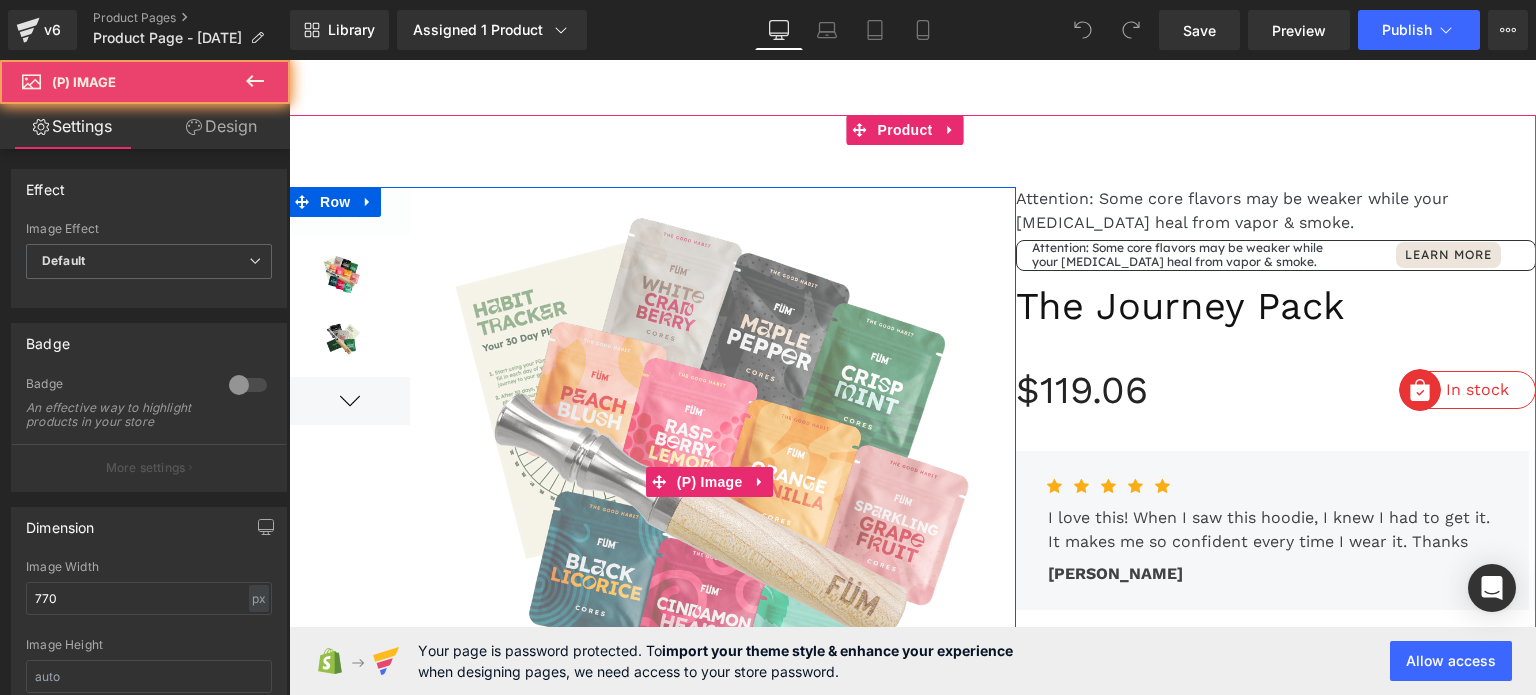 click at bounding box center [713, 482] 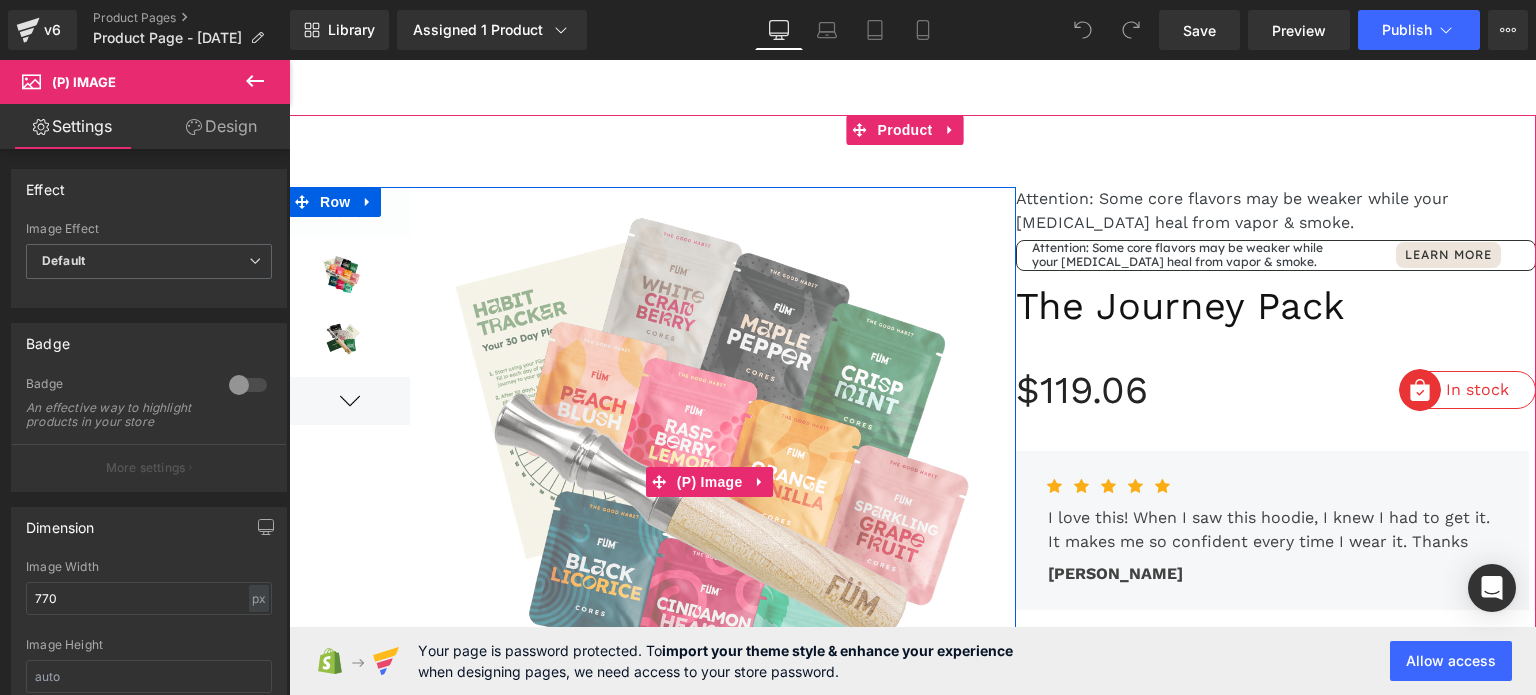 click at bounding box center (713, 482) 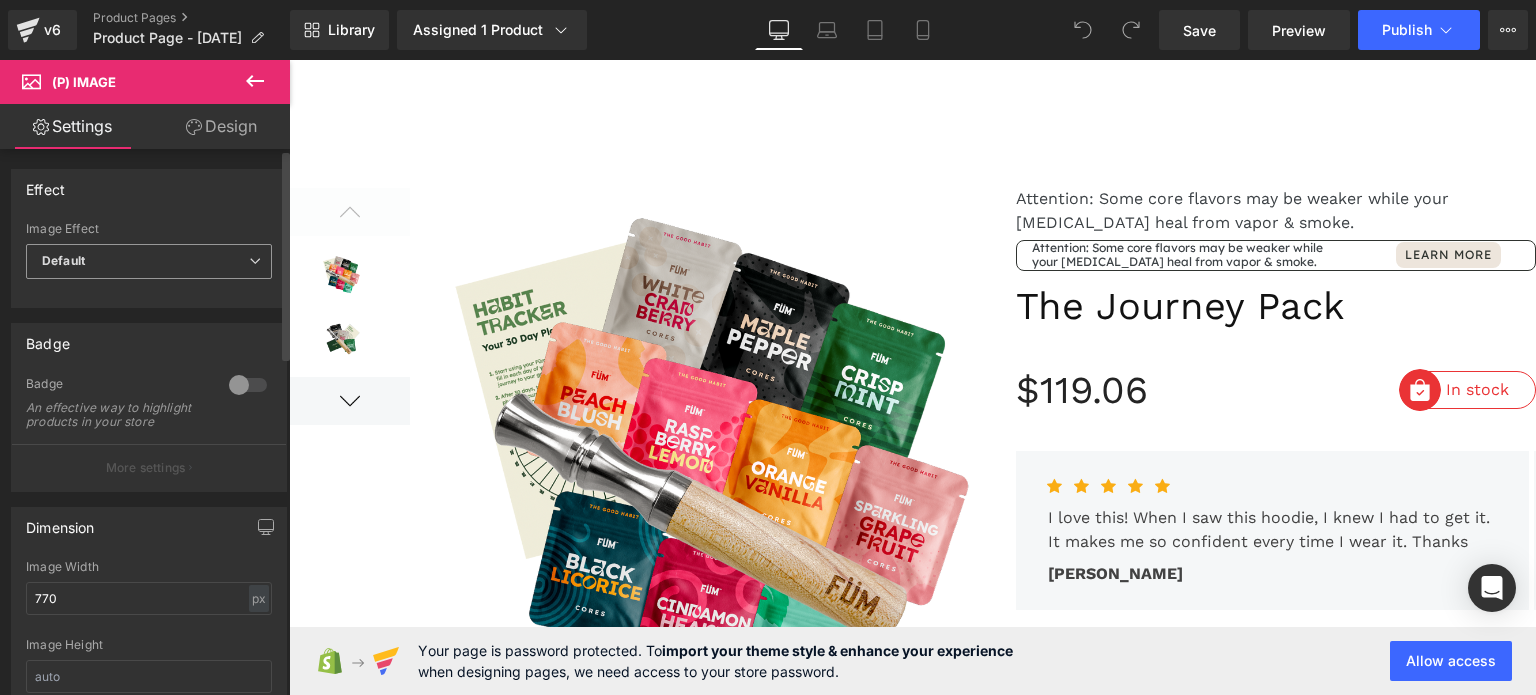 click on "Default" at bounding box center [149, 261] 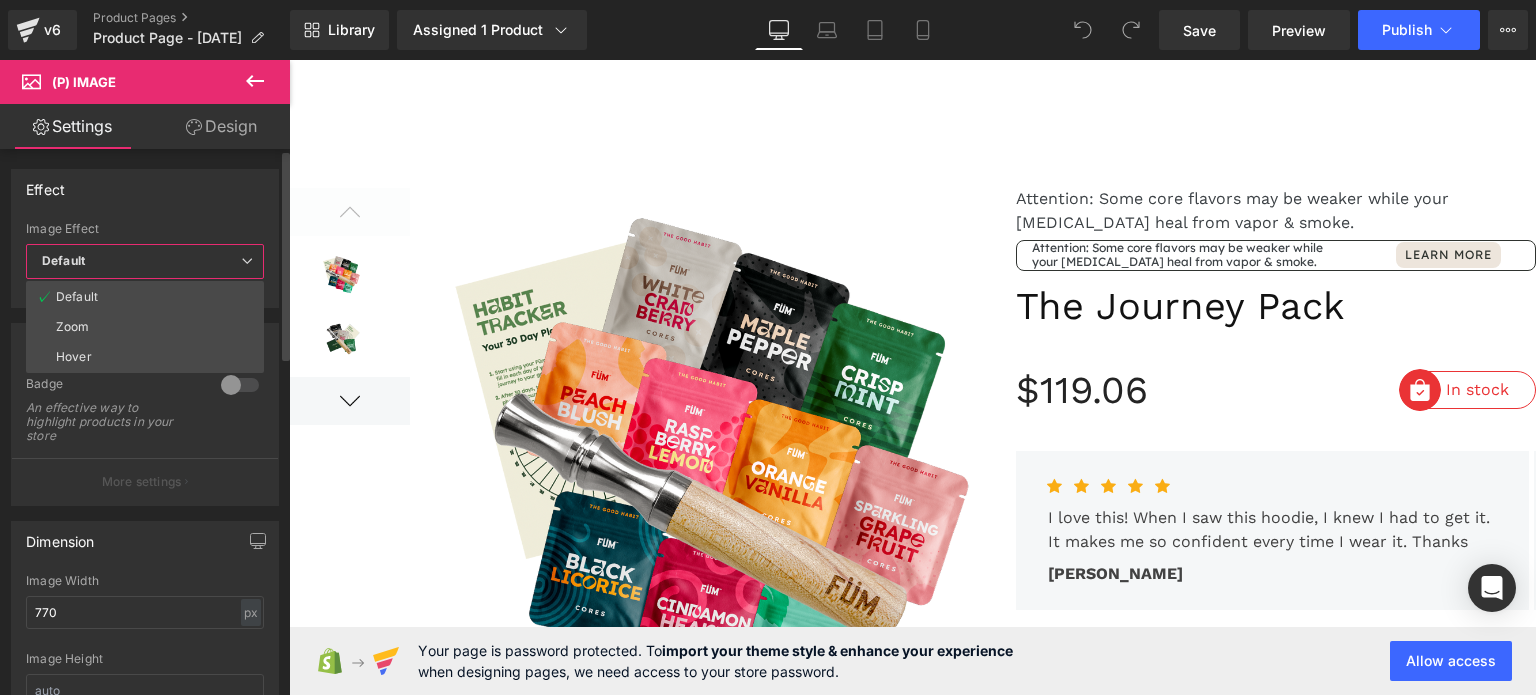 click on "Default" at bounding box center (145, 261) 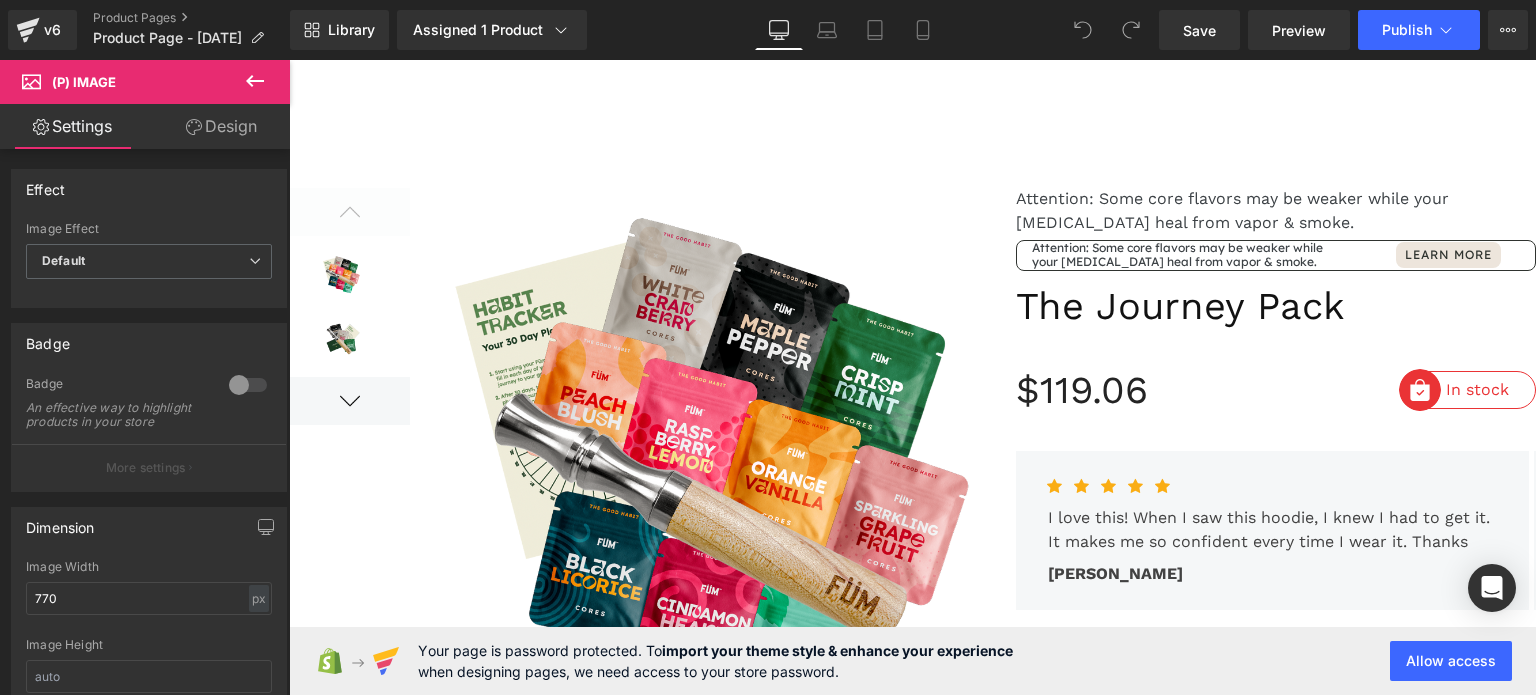 click on "(P) Image" at bounding box center (120, 82) 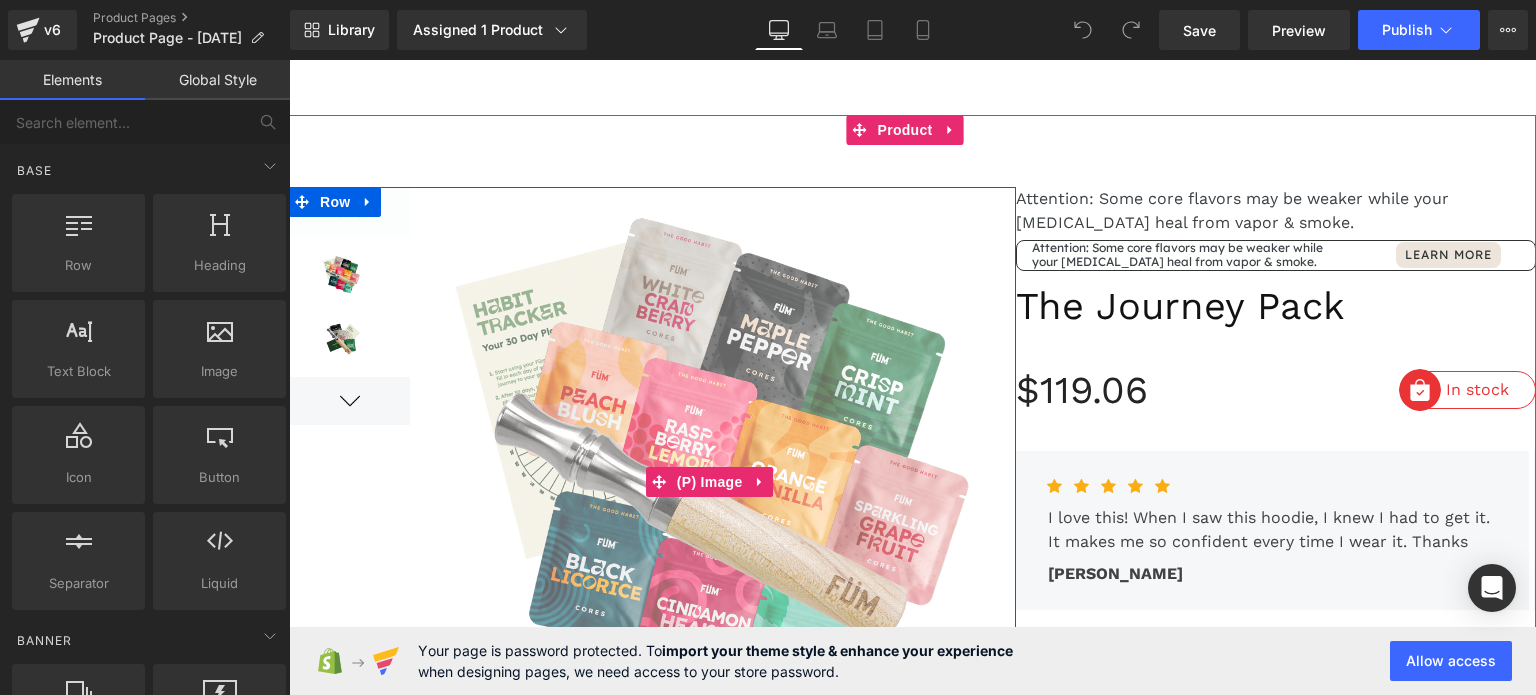 click at bounding box center [713, 482] 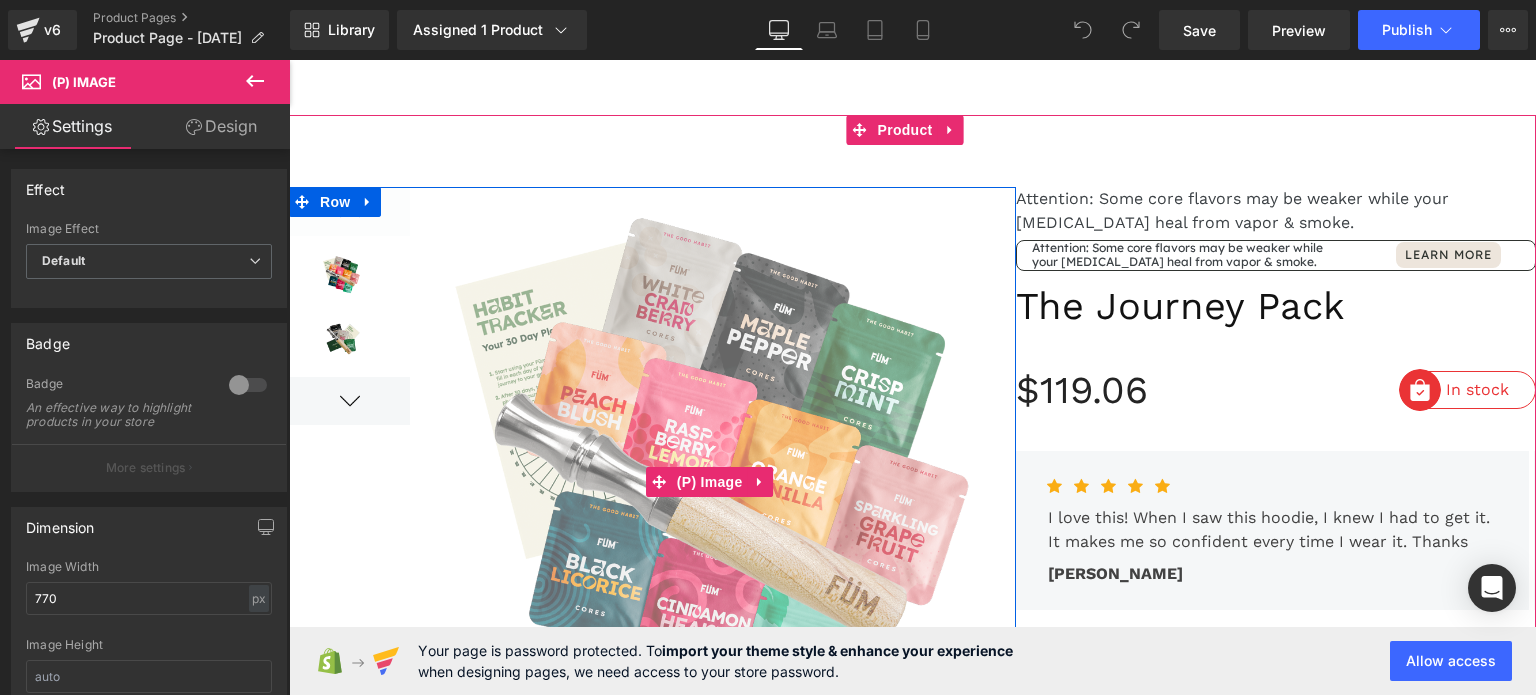 click at bounding box center (713, 482) 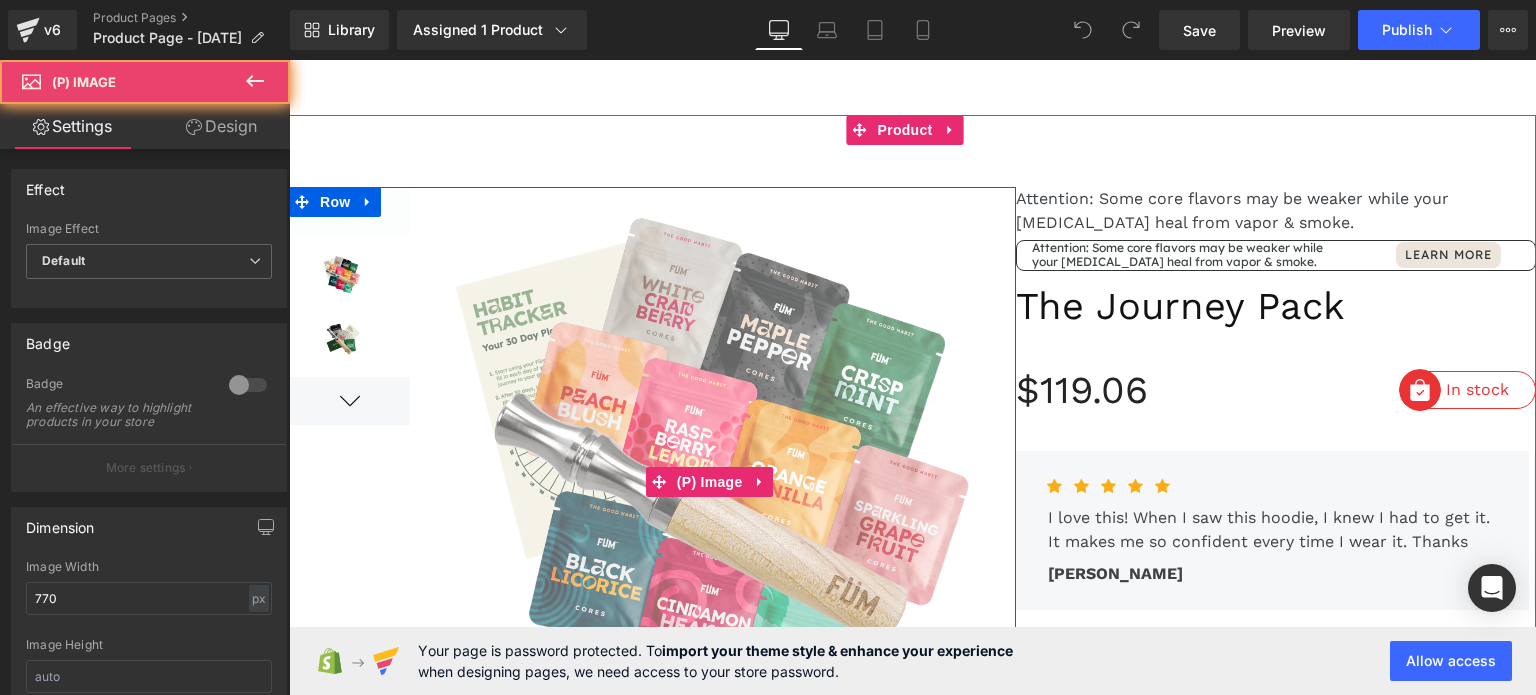 click at bounding box center (713, 482) 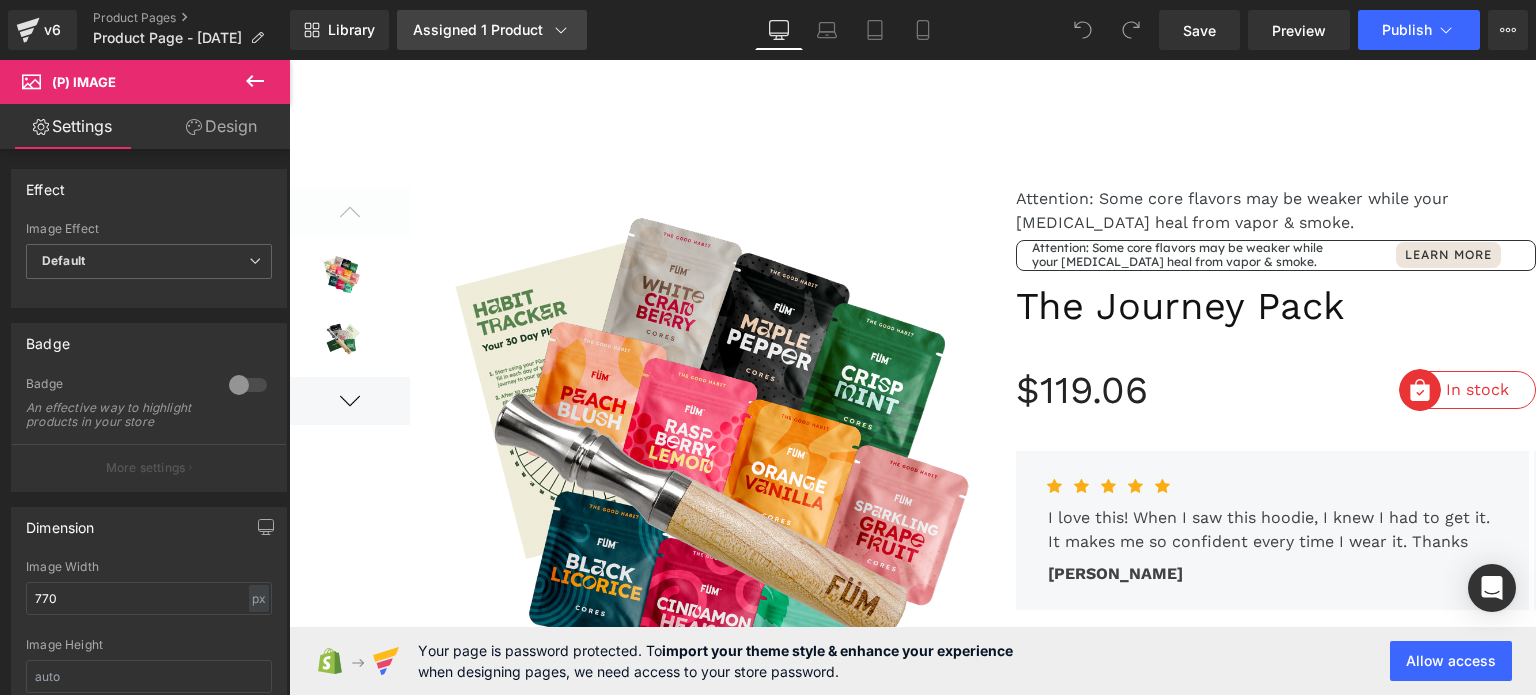 click 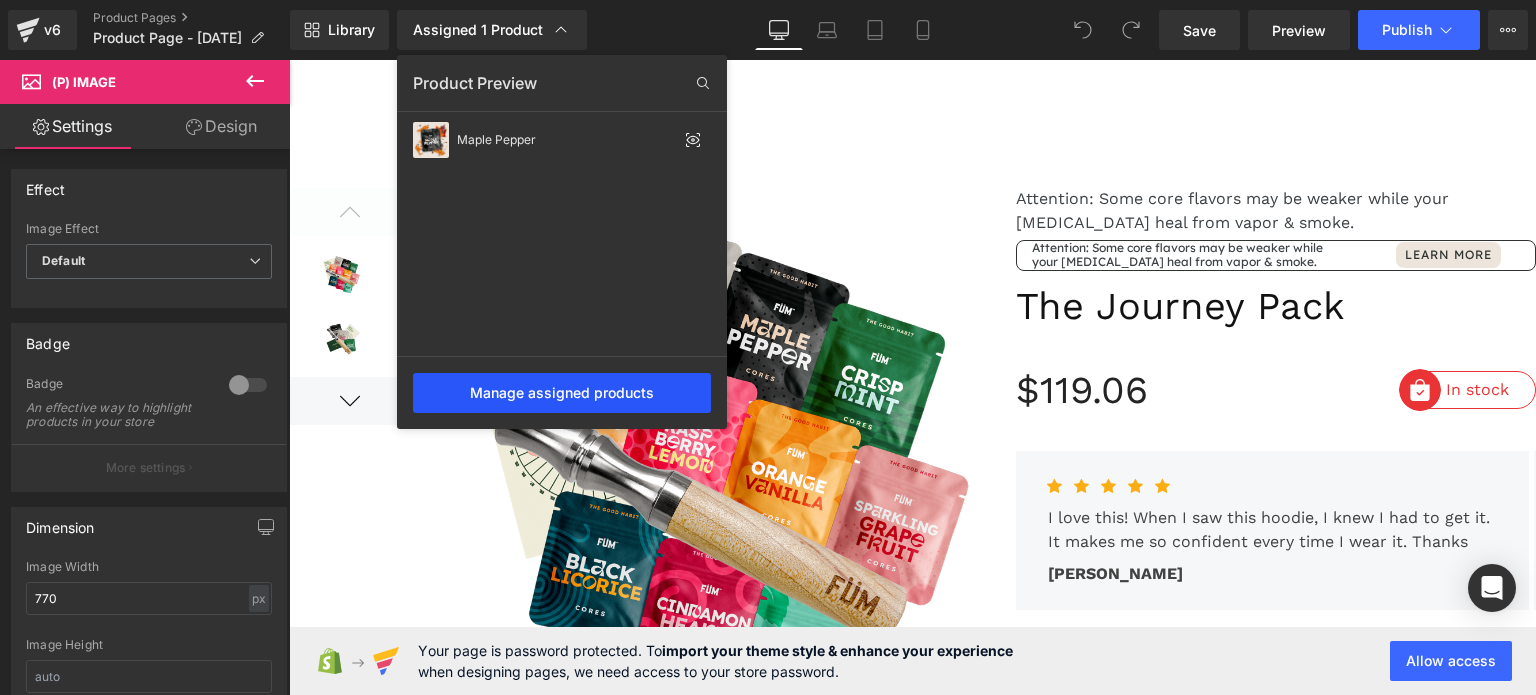 click on "Manage assigned products" at bounding box center [562, 393] 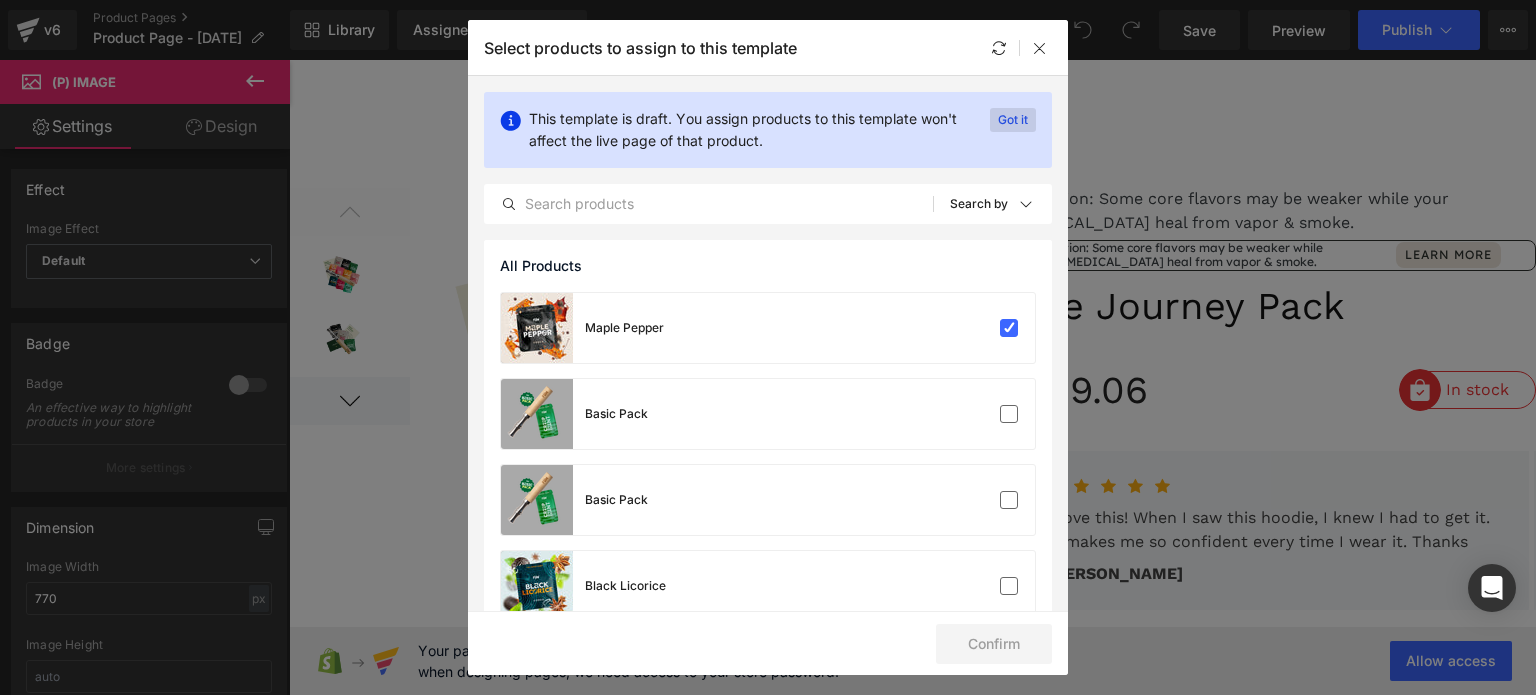 click on "Got it" at bounding box center [1013, 120] 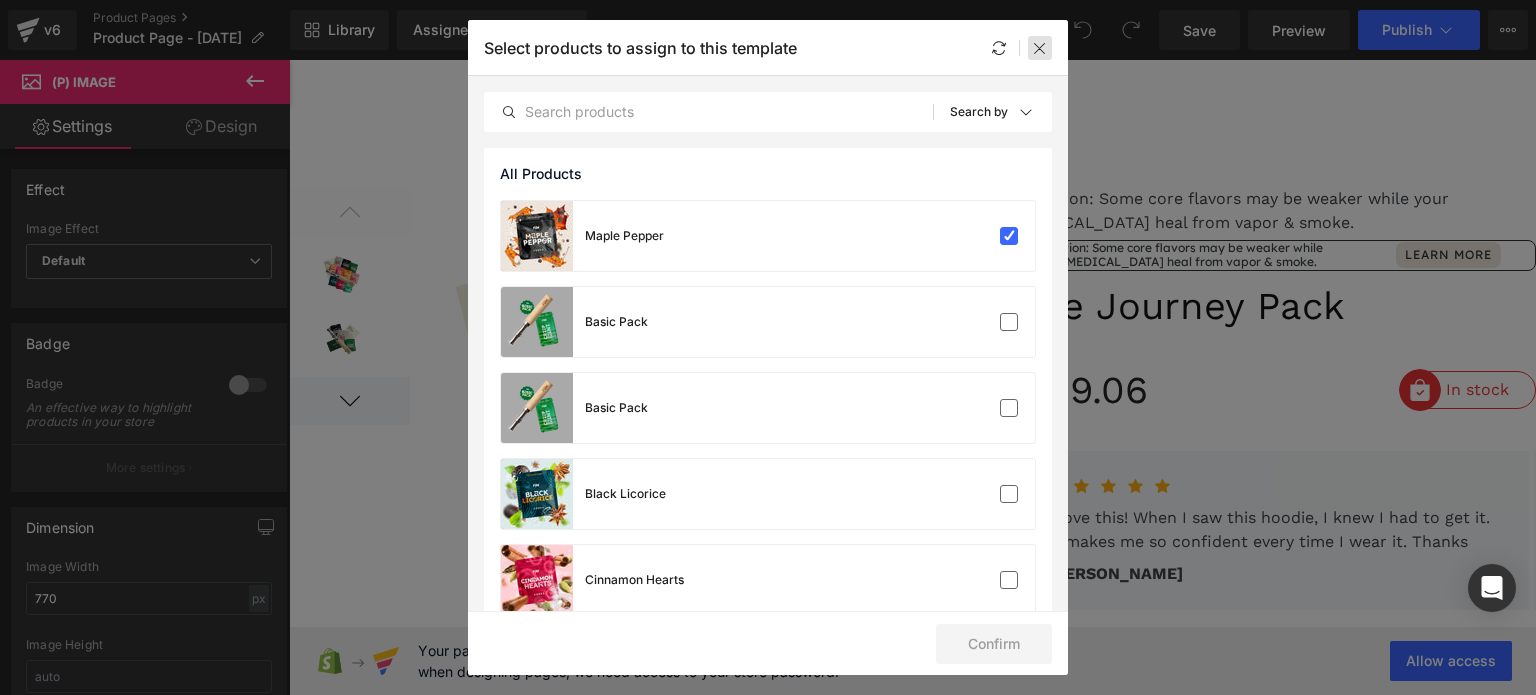 click at bounding box center (1040, 48) 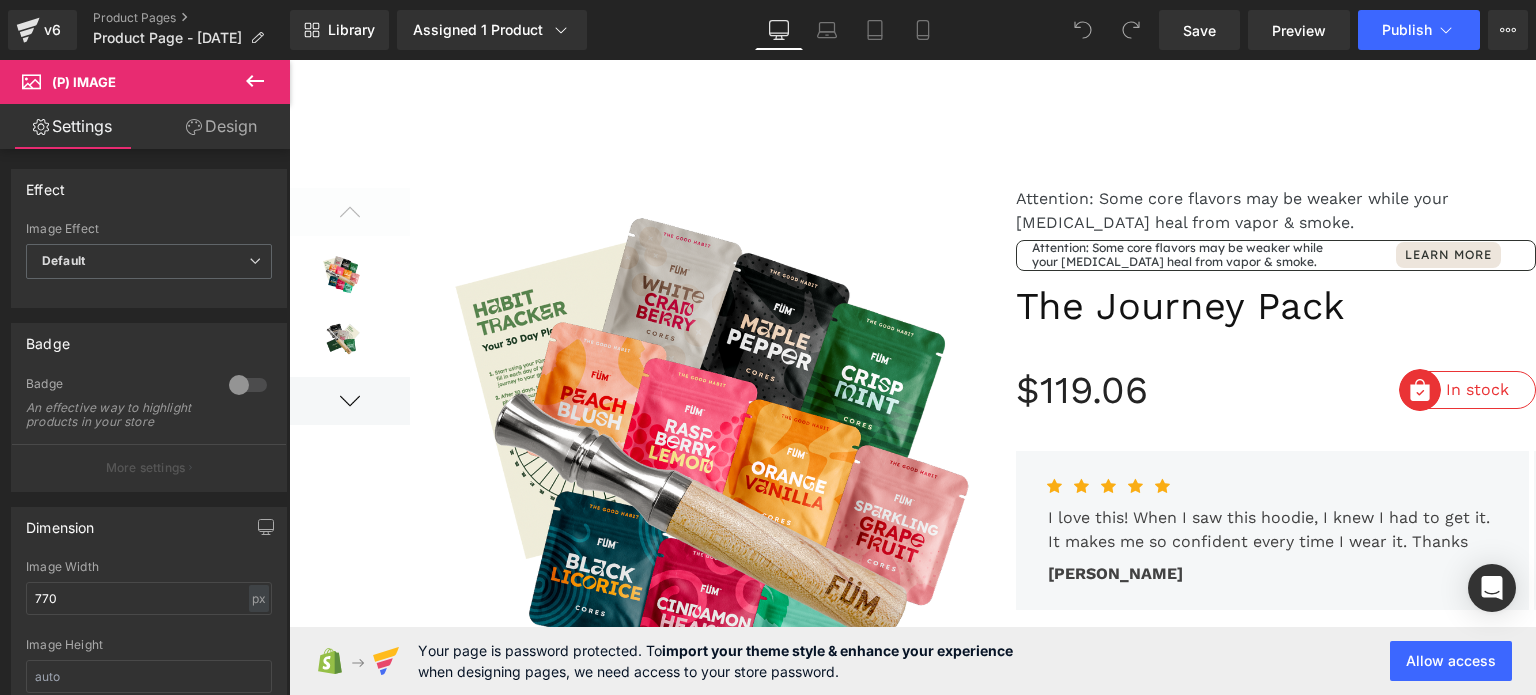 click at bounding box center [1083, 30] 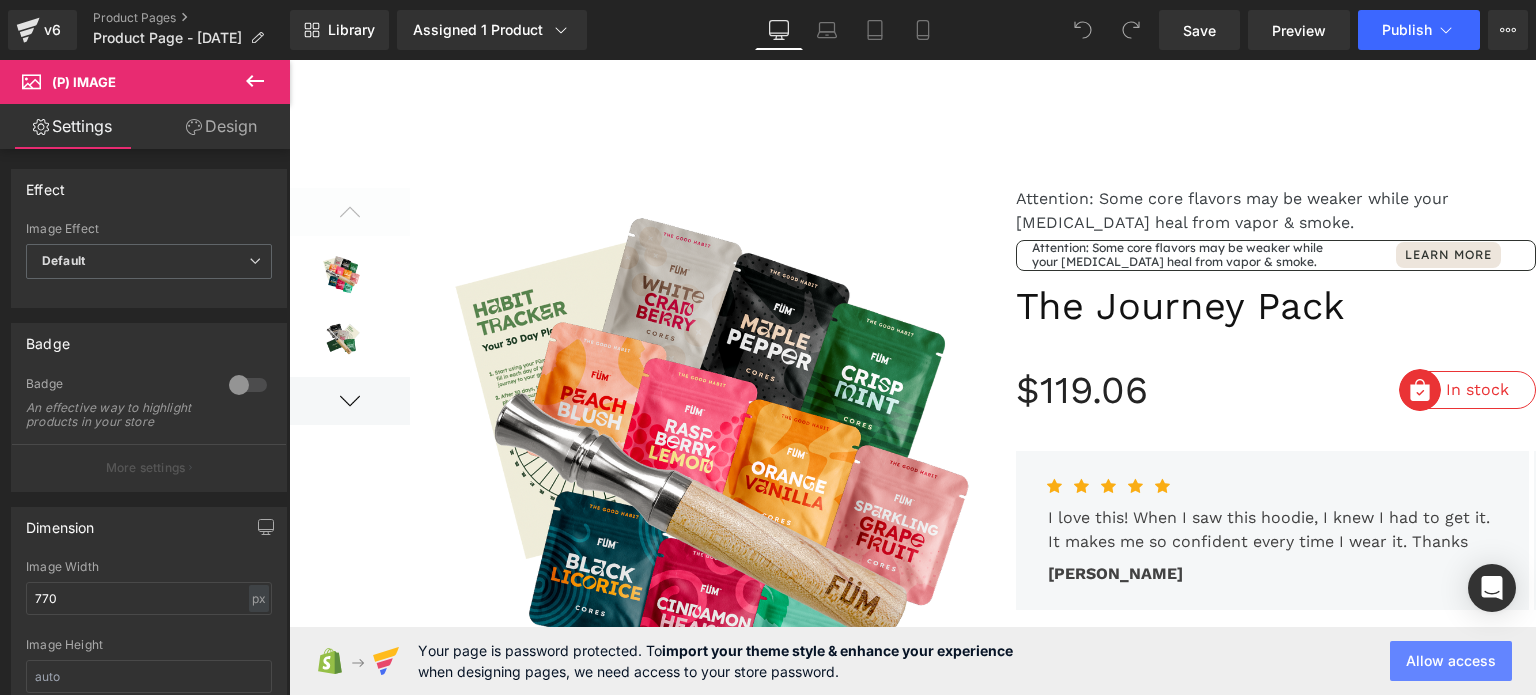 click on "Allow access" at bounding box center (1451, 661) 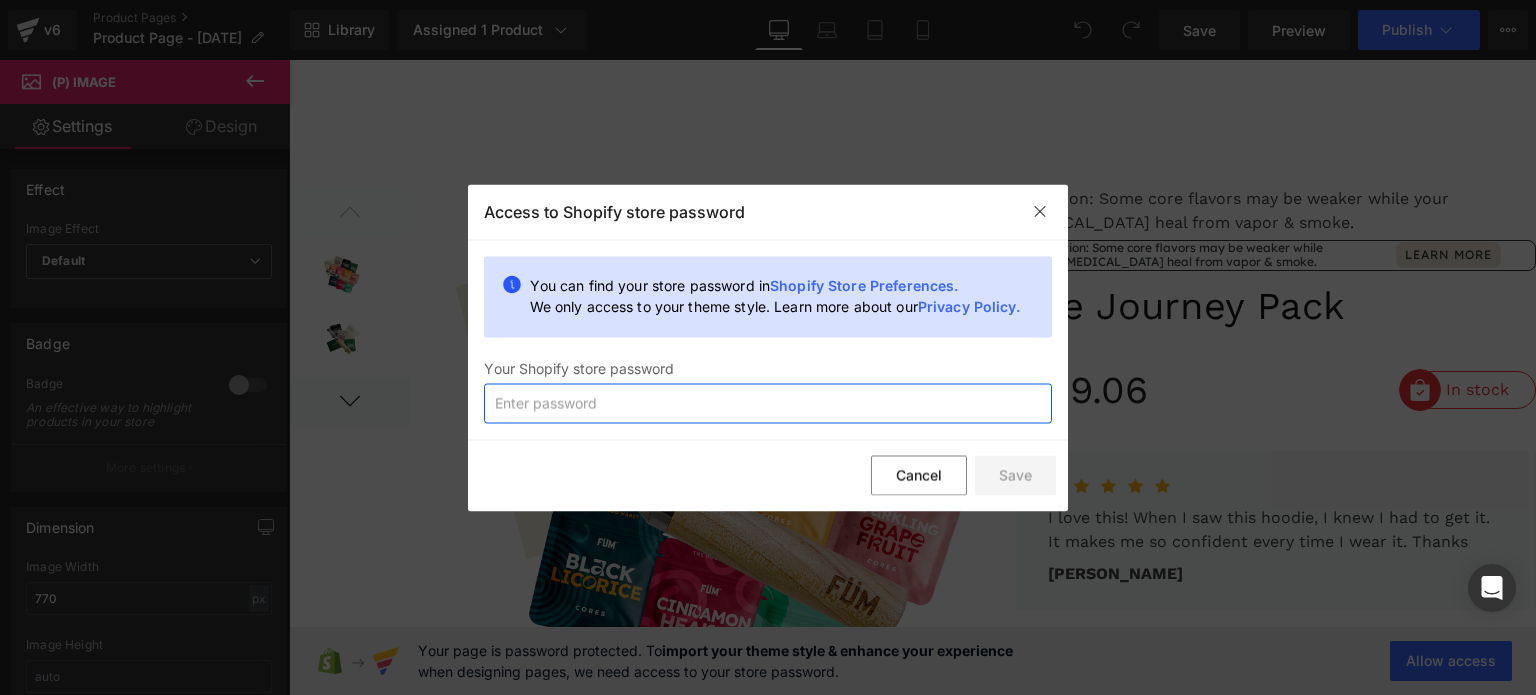 click at bounding box center [768, 403] 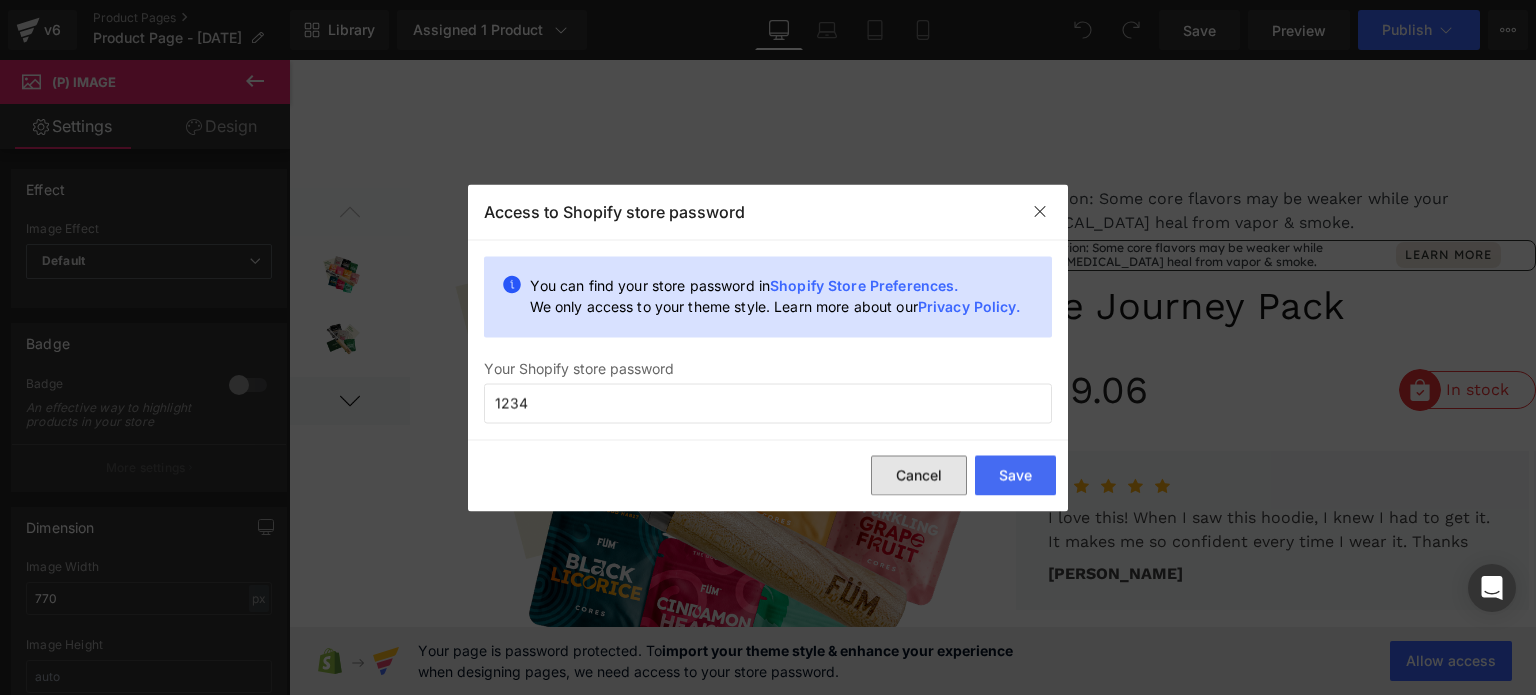 click on "Cancel" at bounding box center (919, 476) 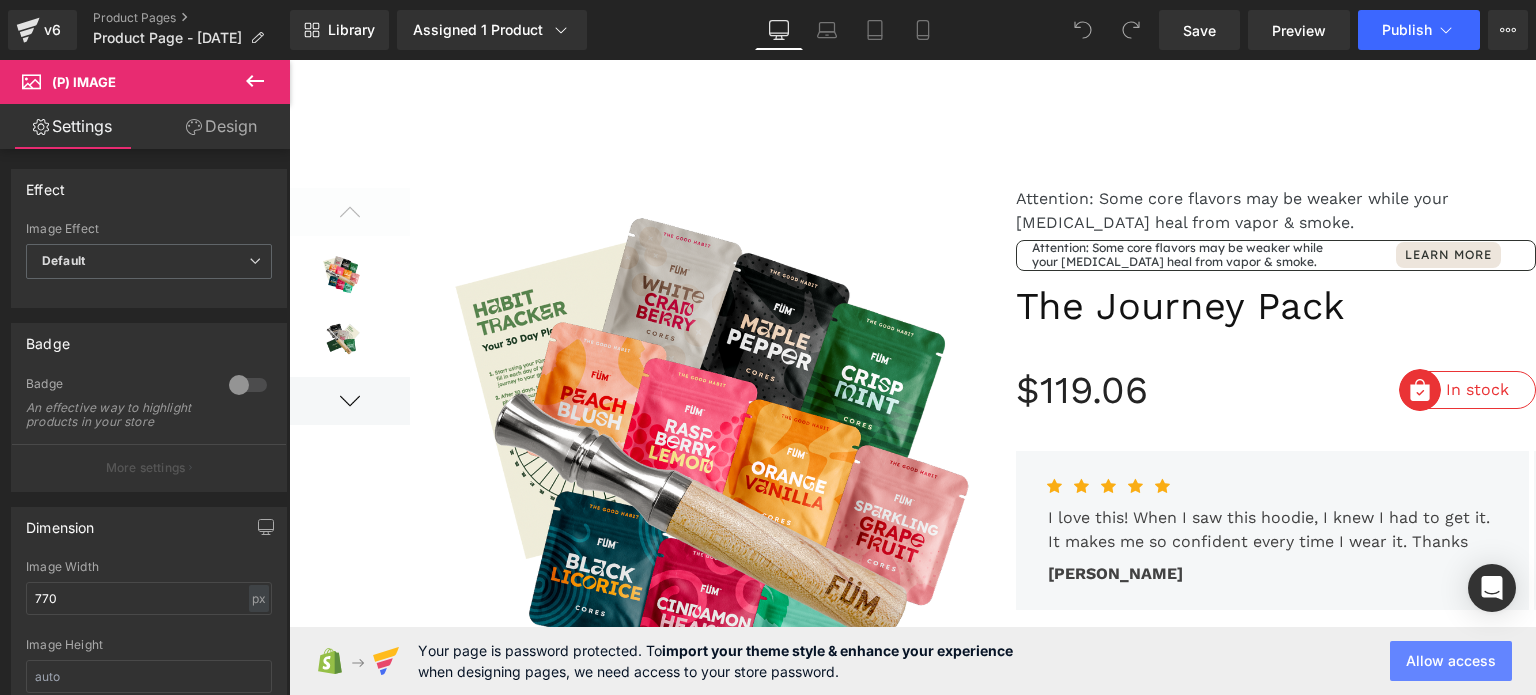 click on "Allow access" at bounding box center [1451, 661] 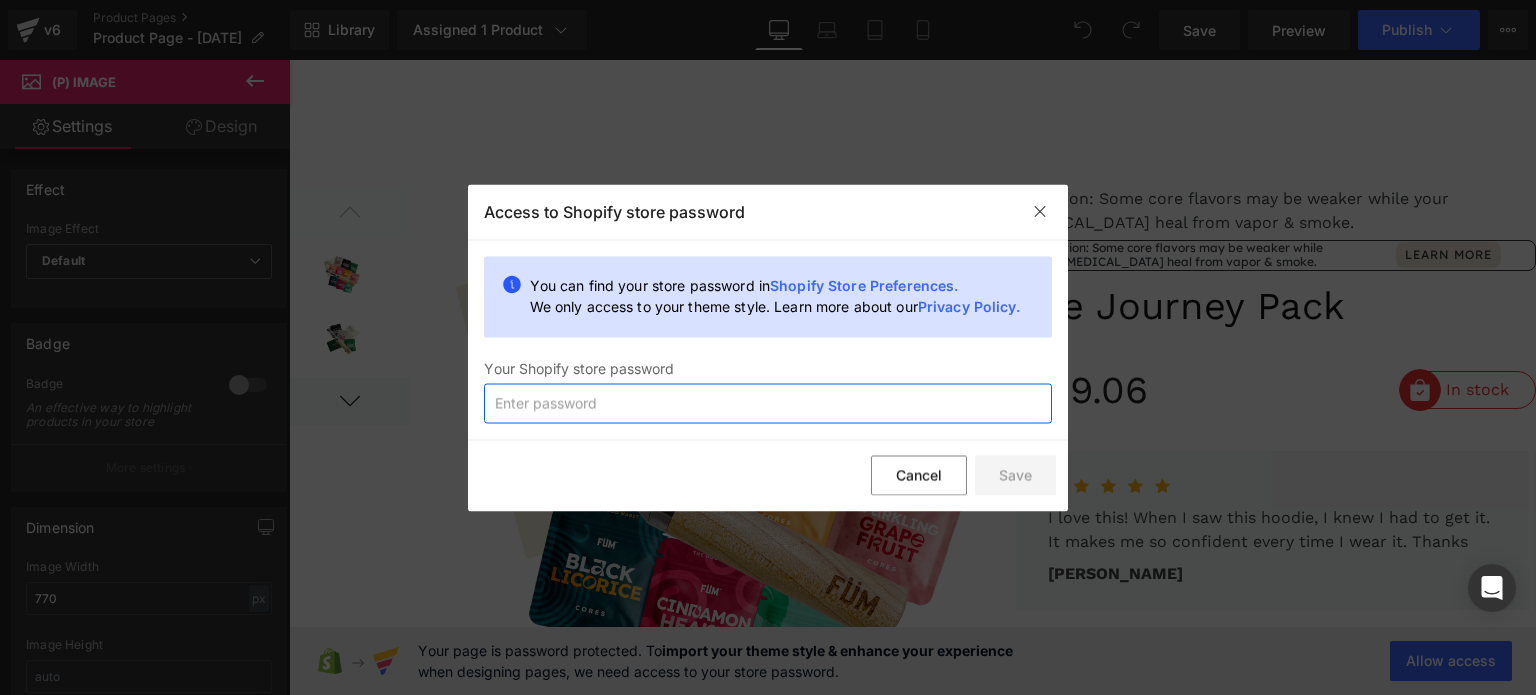 click at bounding box center [768, 403] 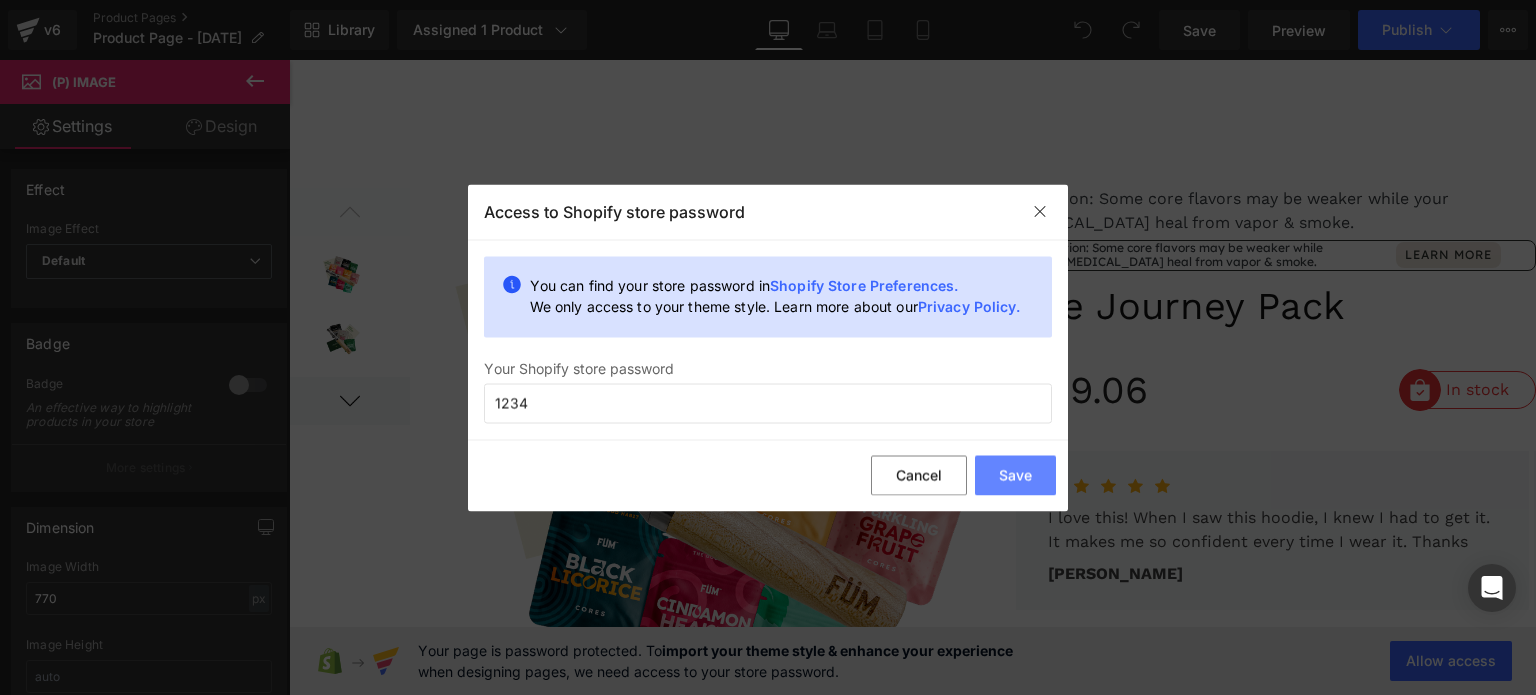 click on "Save" at bounding box center (1015, 476) 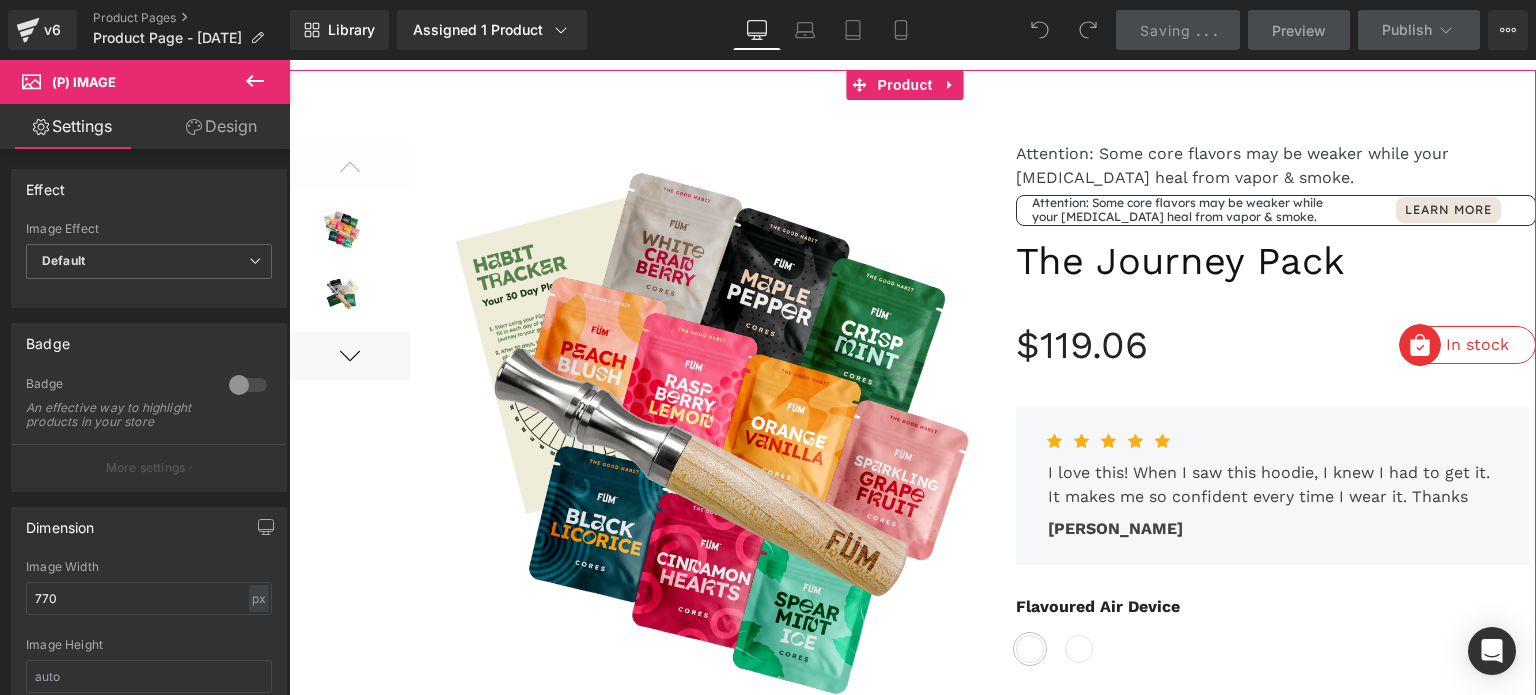 scroll, scrollTop: 0, scrollLeft: 0, axis: both 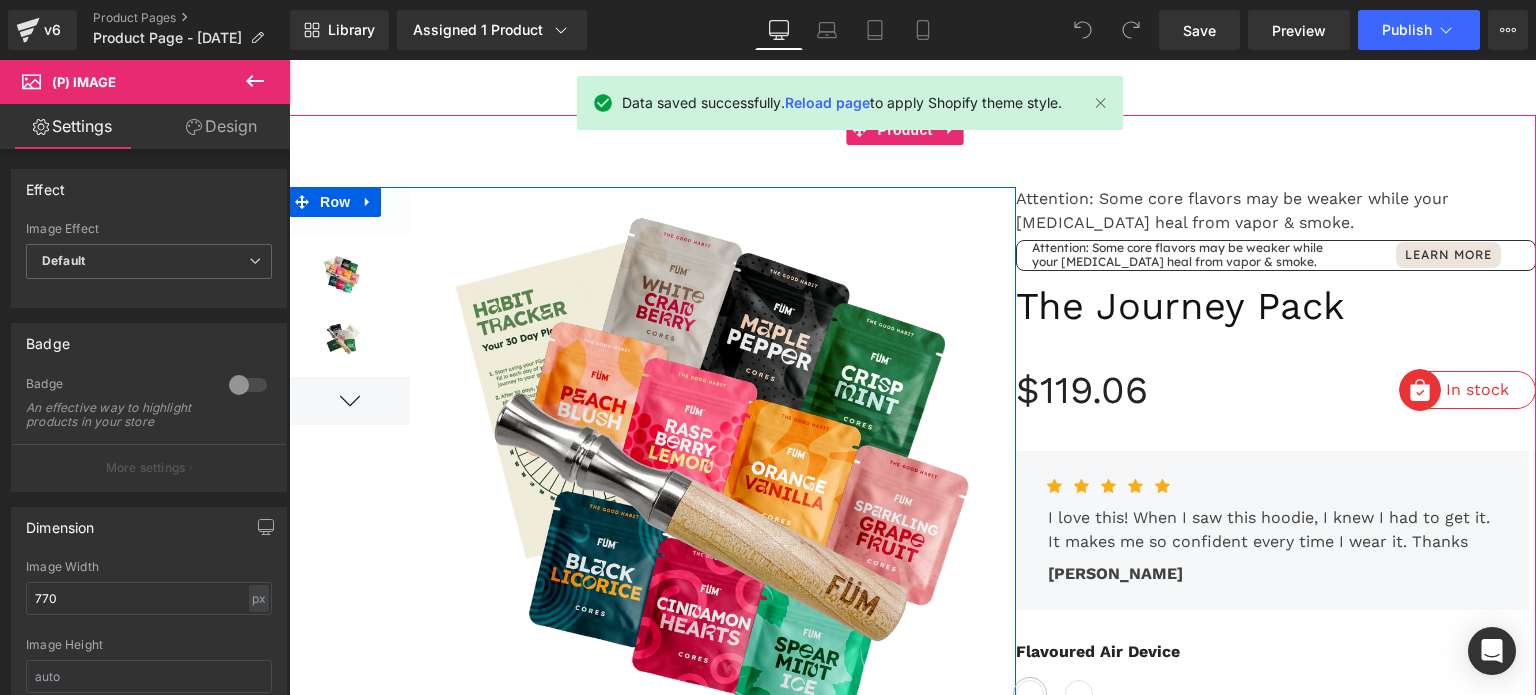 click at bounding box center [349, 401] 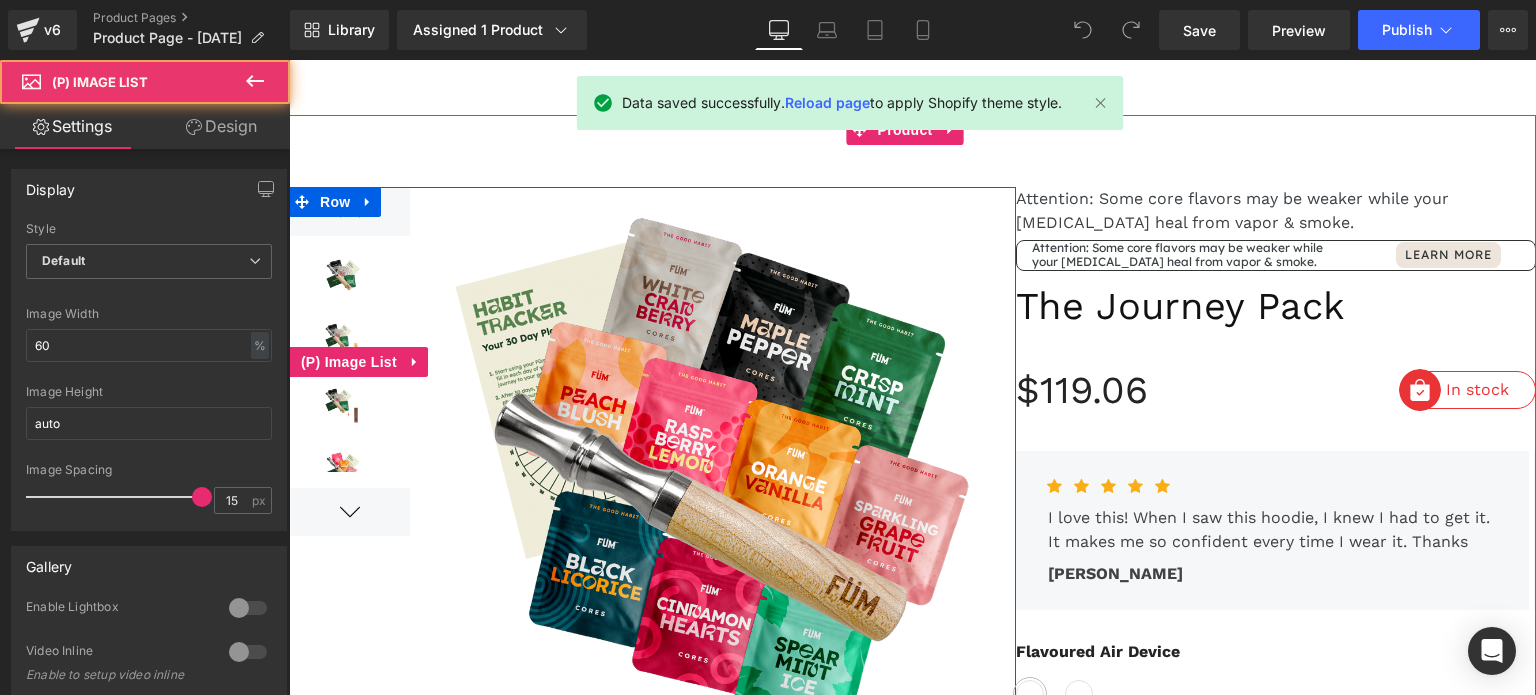 click at bounding box center [349, 512] 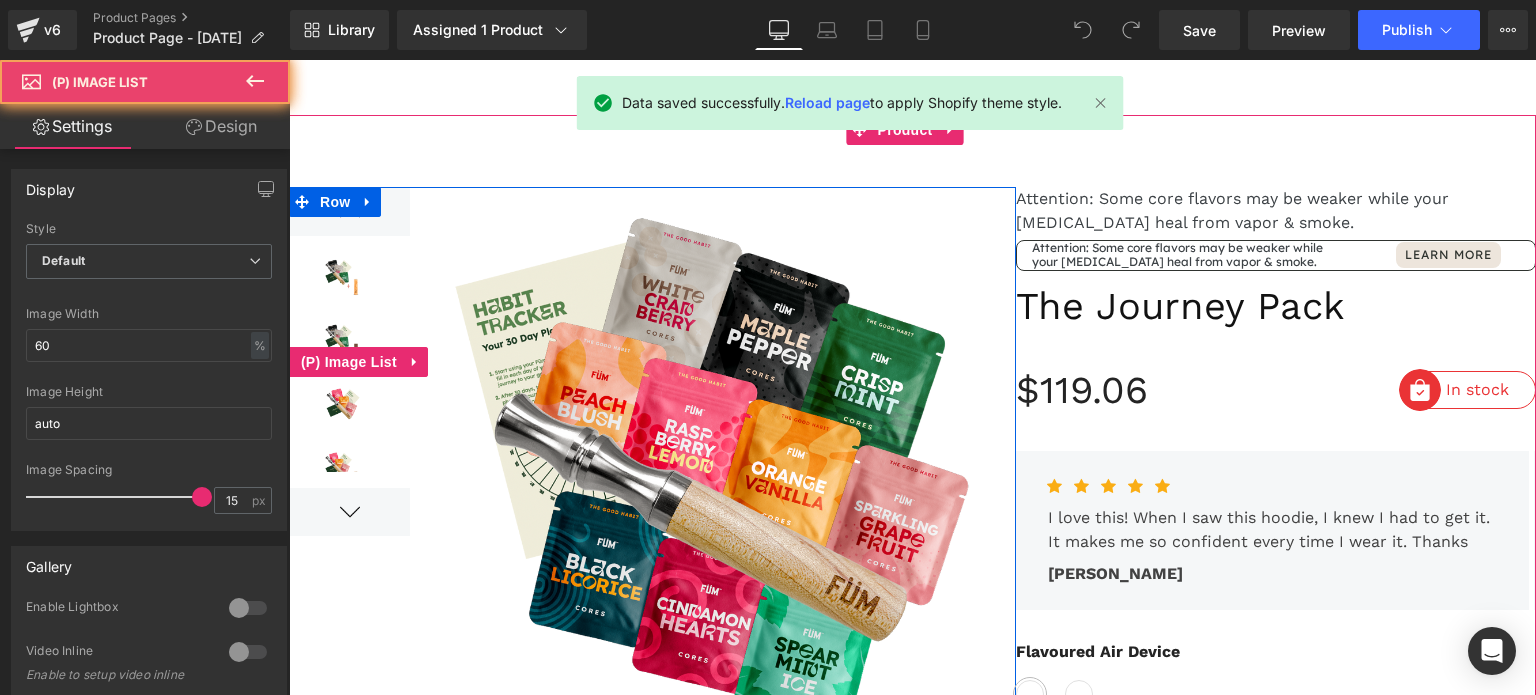 click at bounding box center (349, 512) 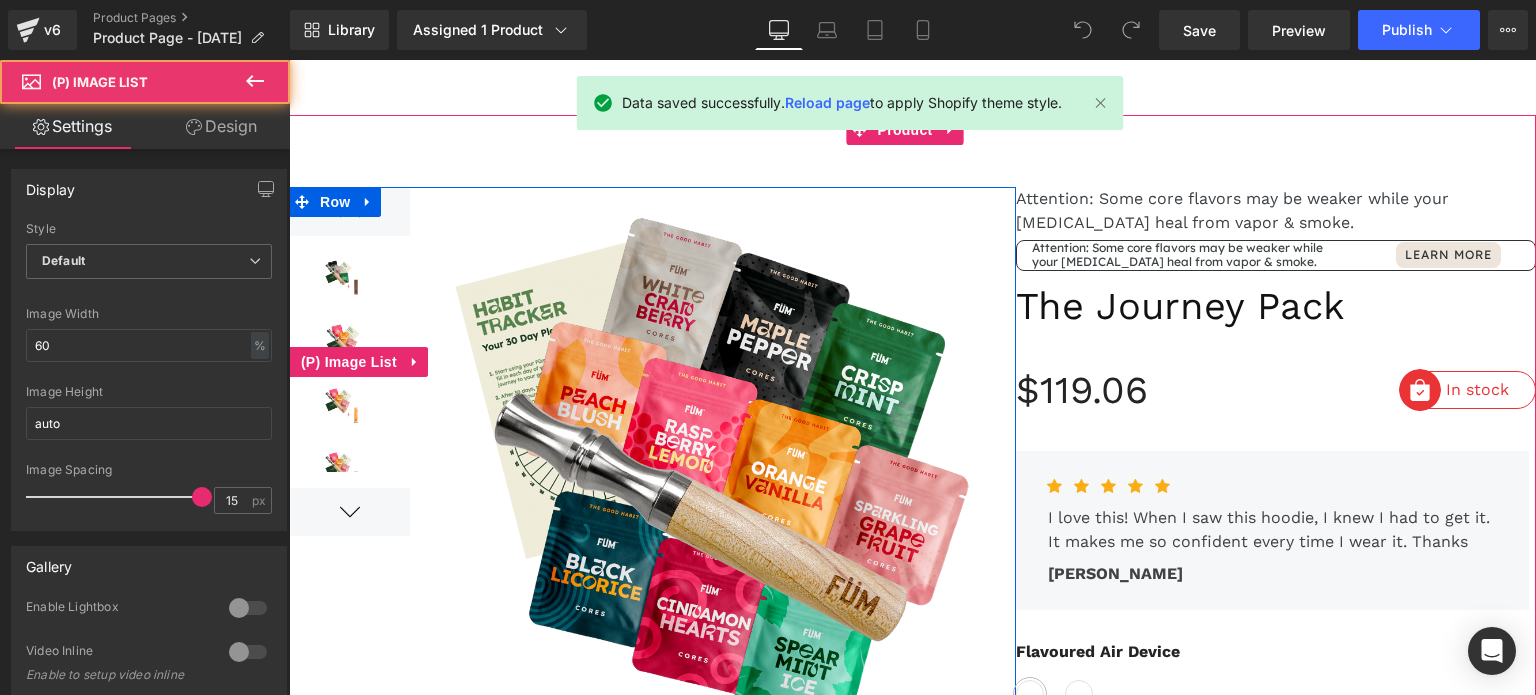 click at bounding box center (349, 512) 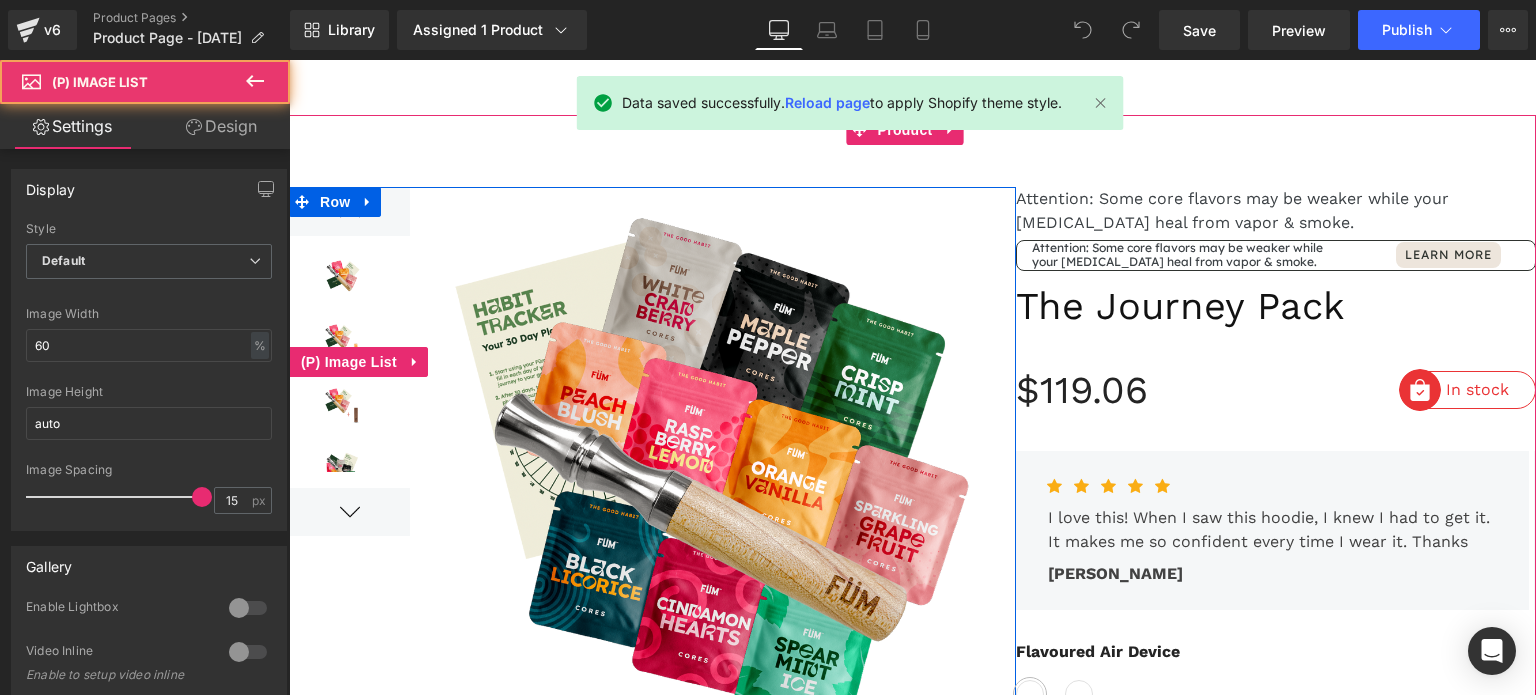 click at bounding box center [349, 512] 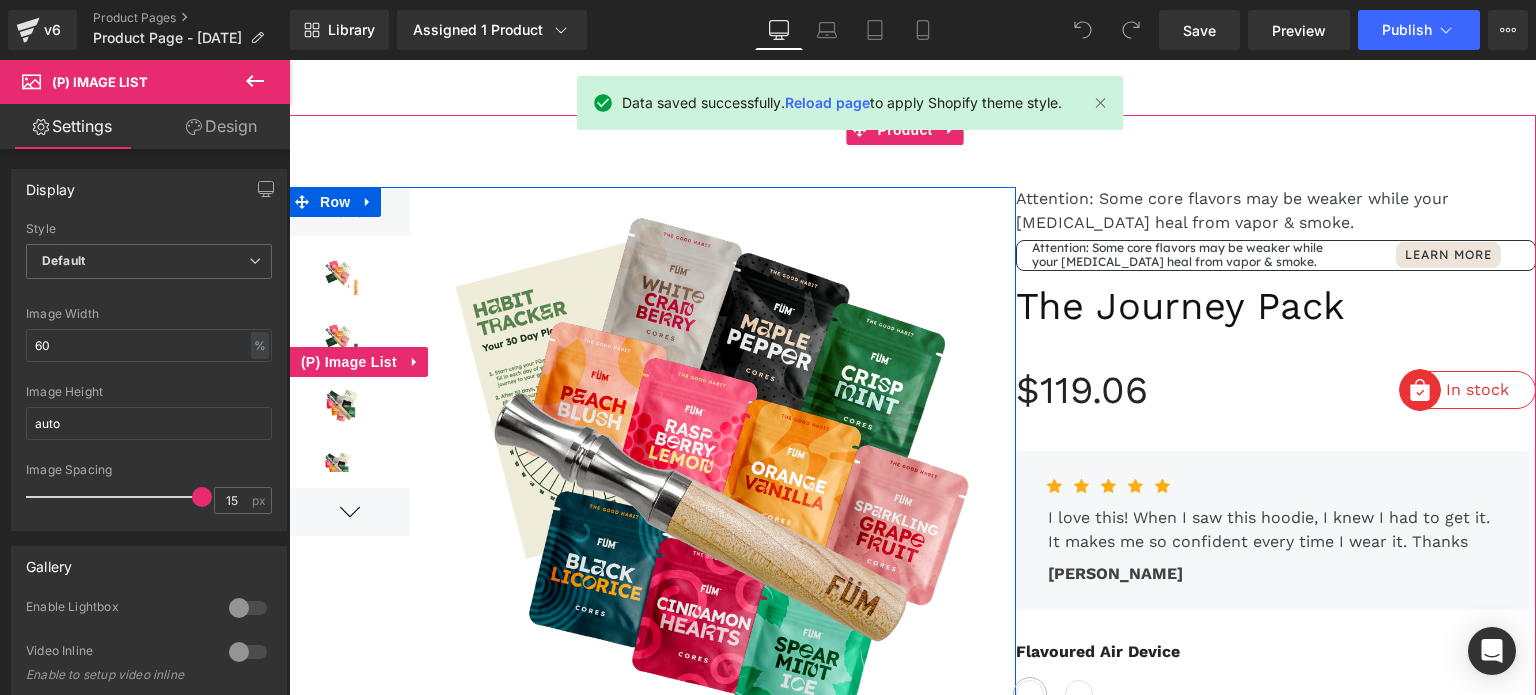 click at bounding box center [349, 512] 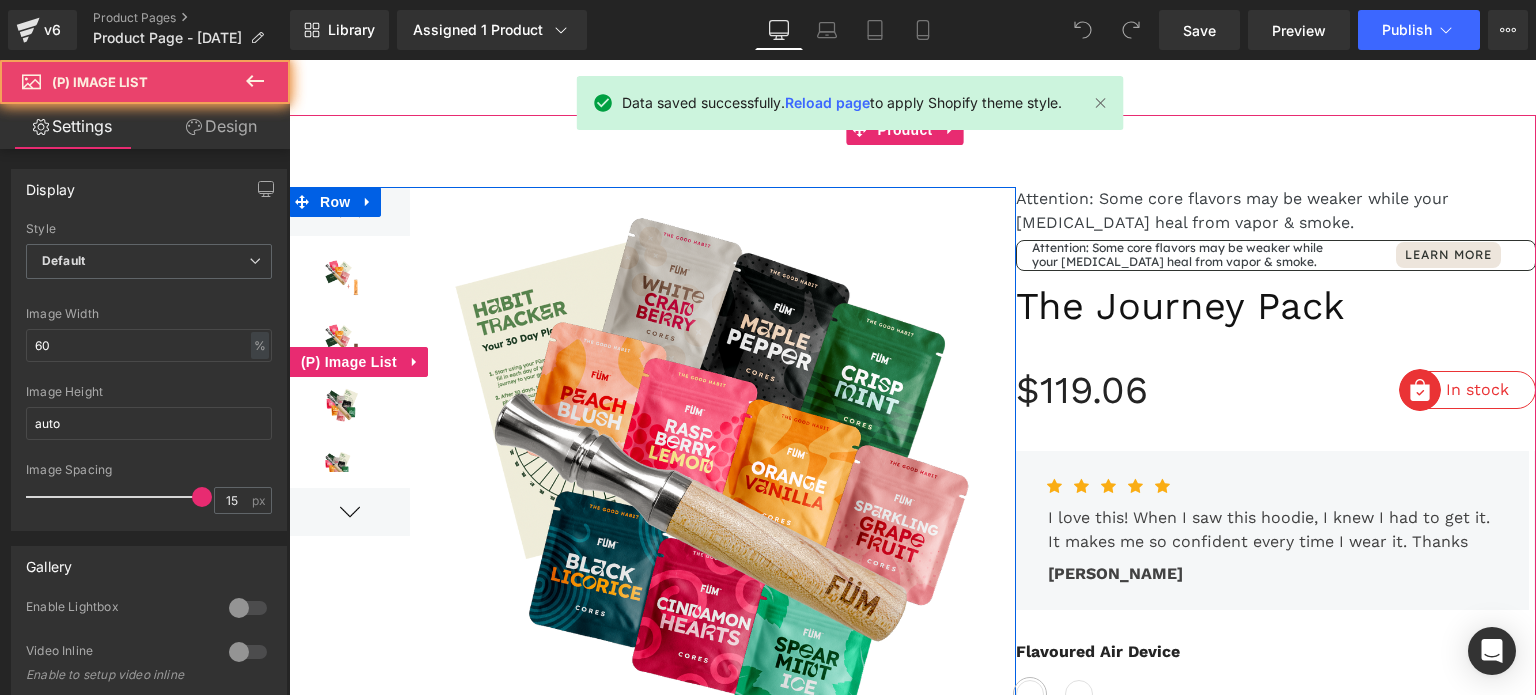 click at bounding box center [349, 512] 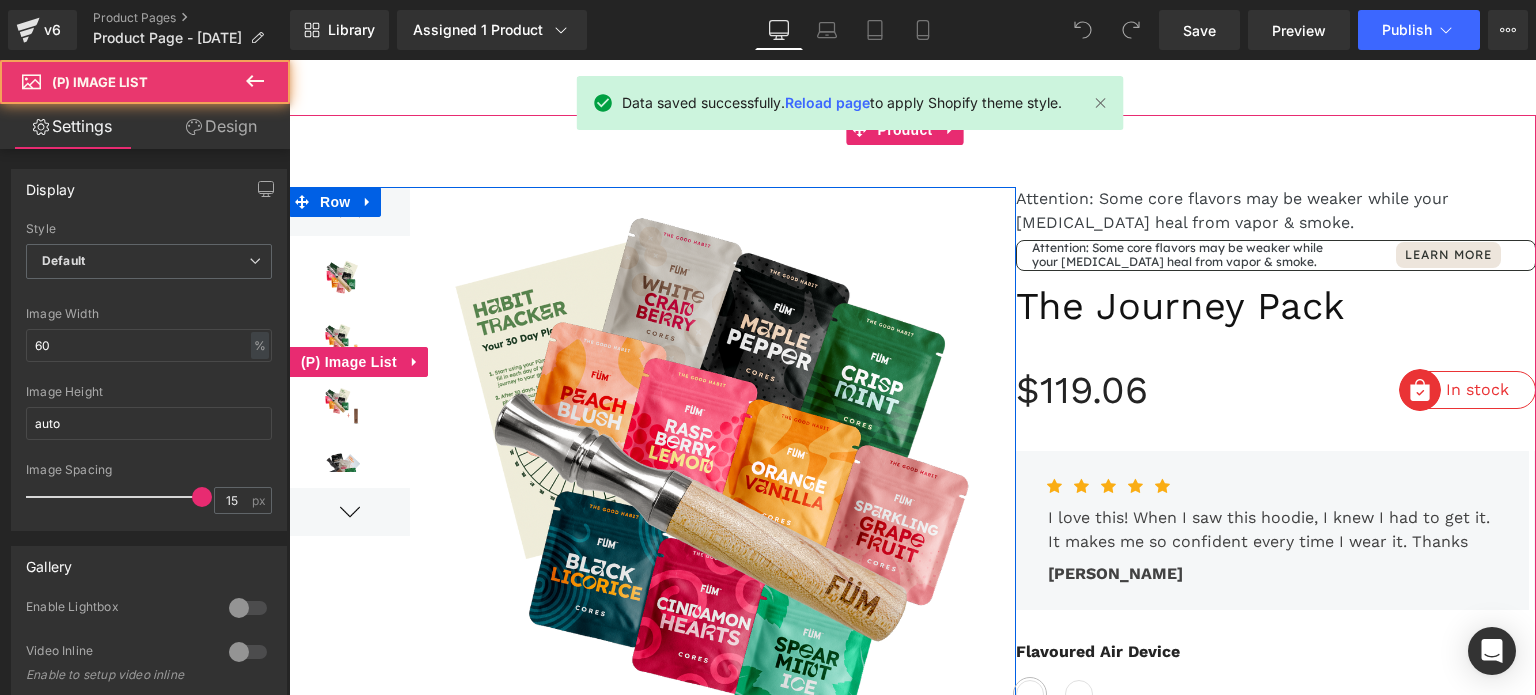 click at bounding box center [349, 512] 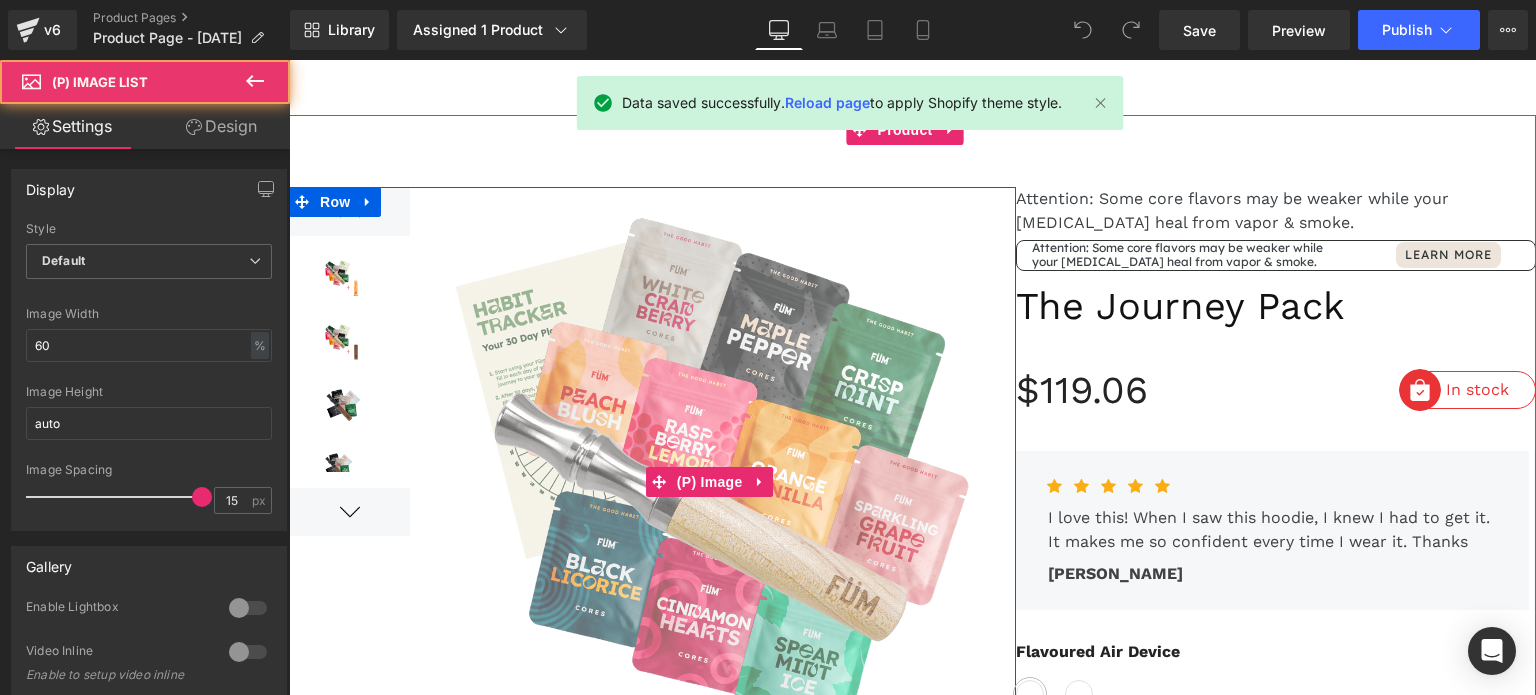 click at bounding box center [713, 482] 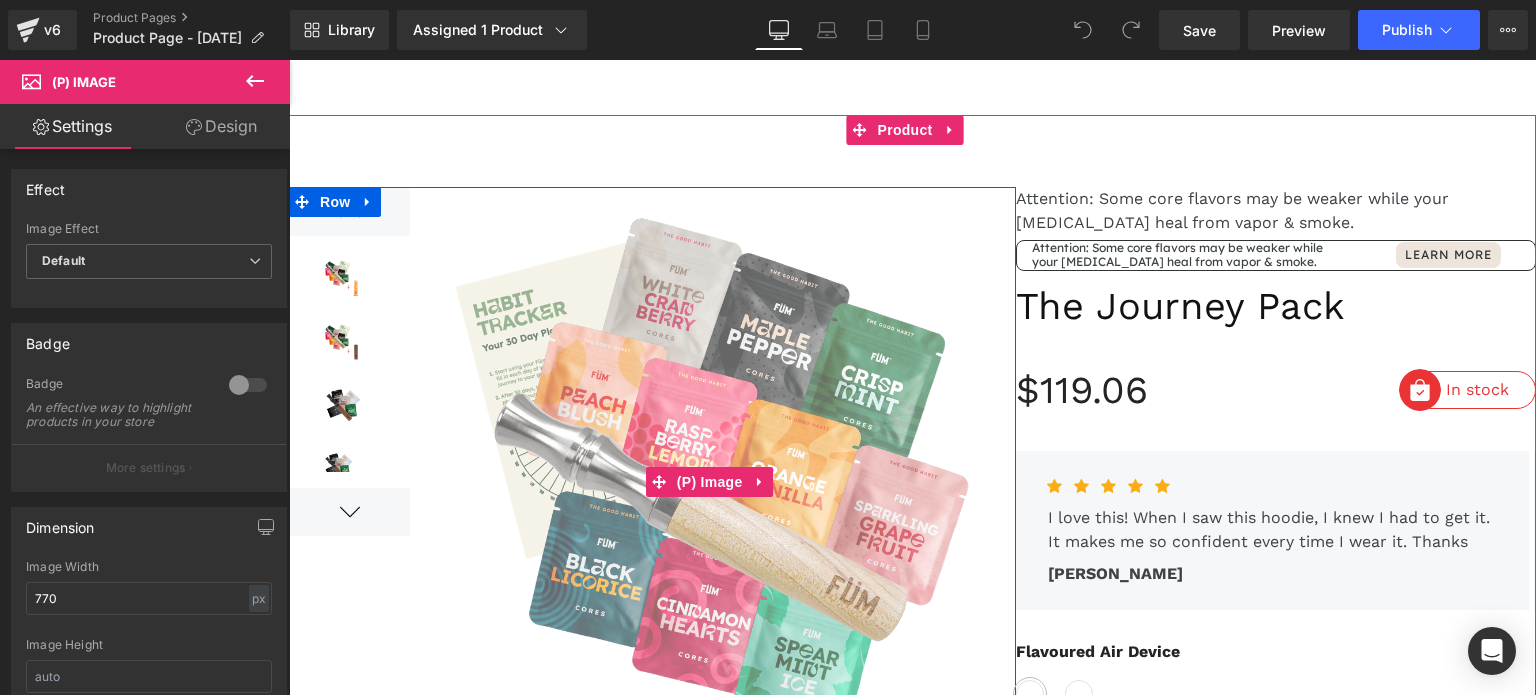 click at bounding box center (713, 482) 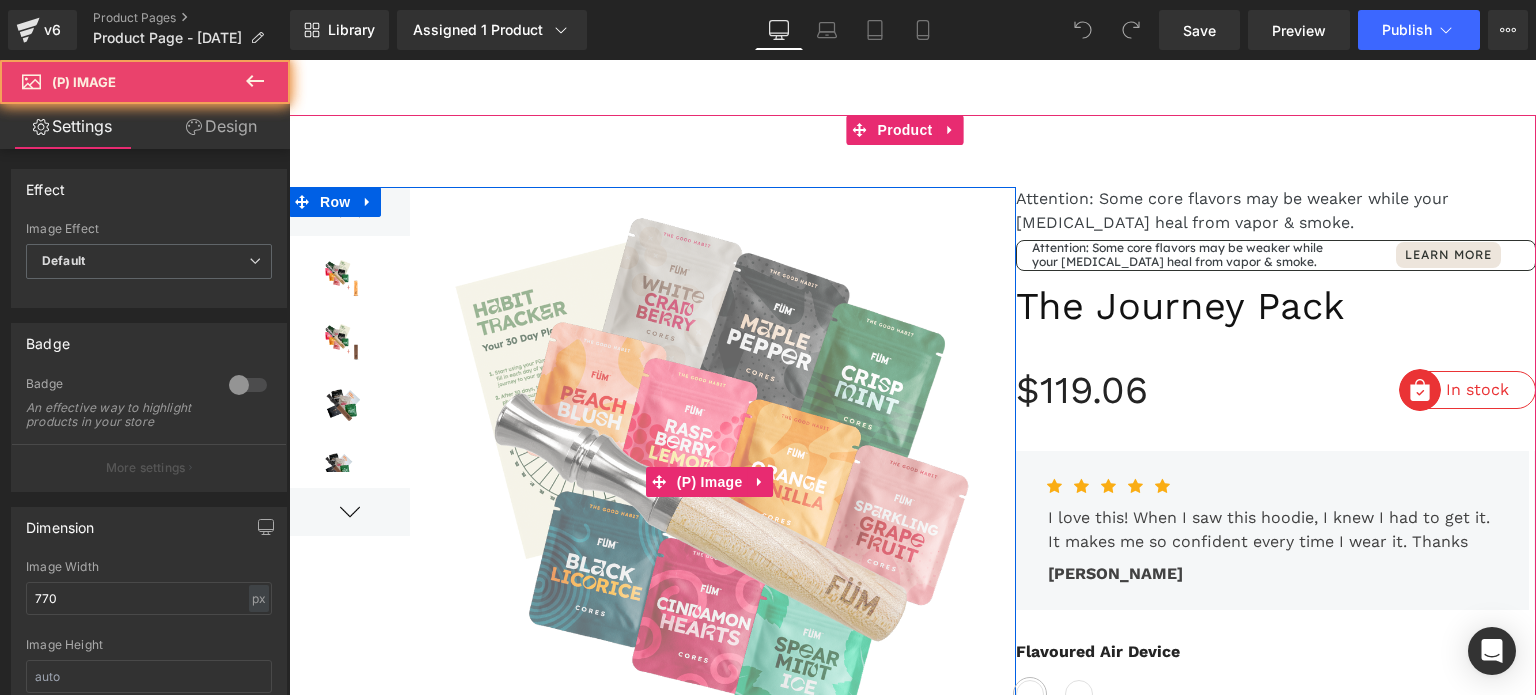 click at bounding box center [713, 482] 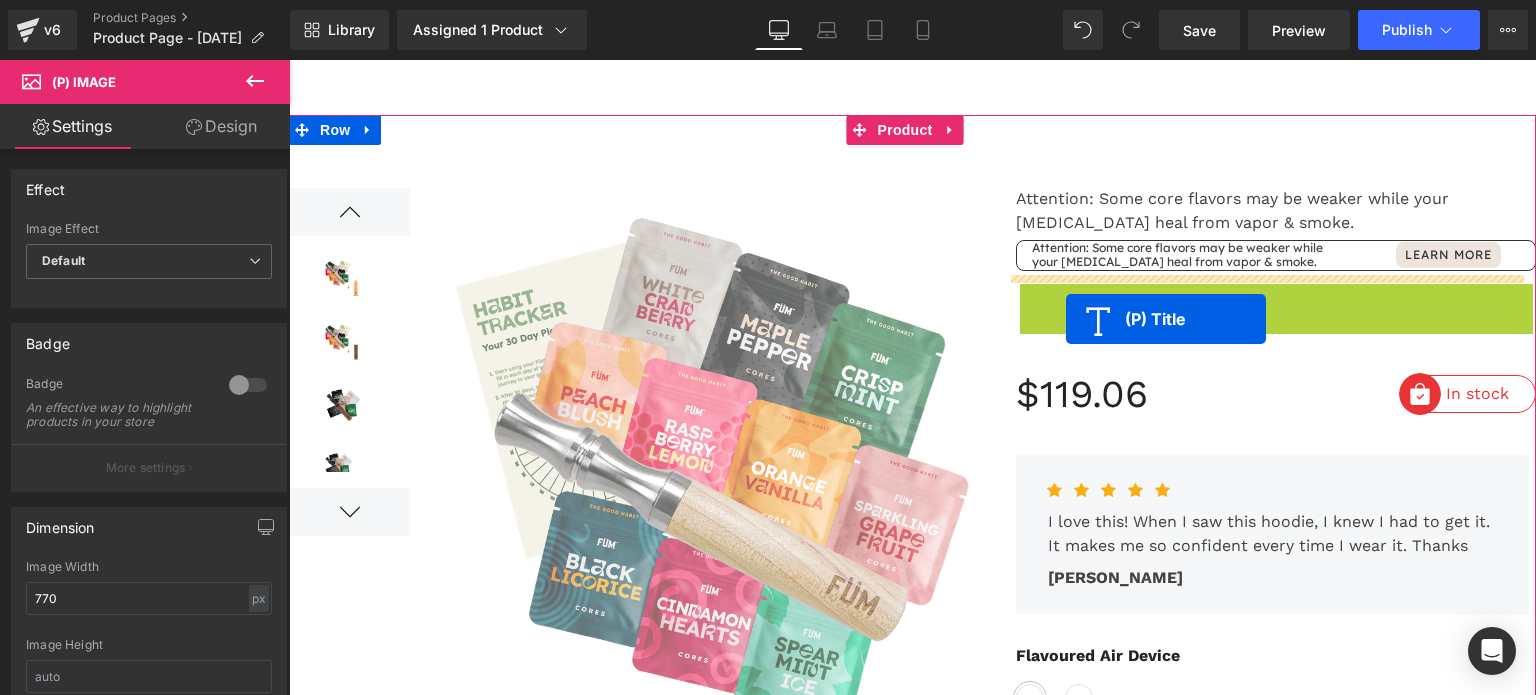 drag, startPoint x: 1172, startPoint y: 319, endPoint x: 1047, endPoint y: 319, distance: 125 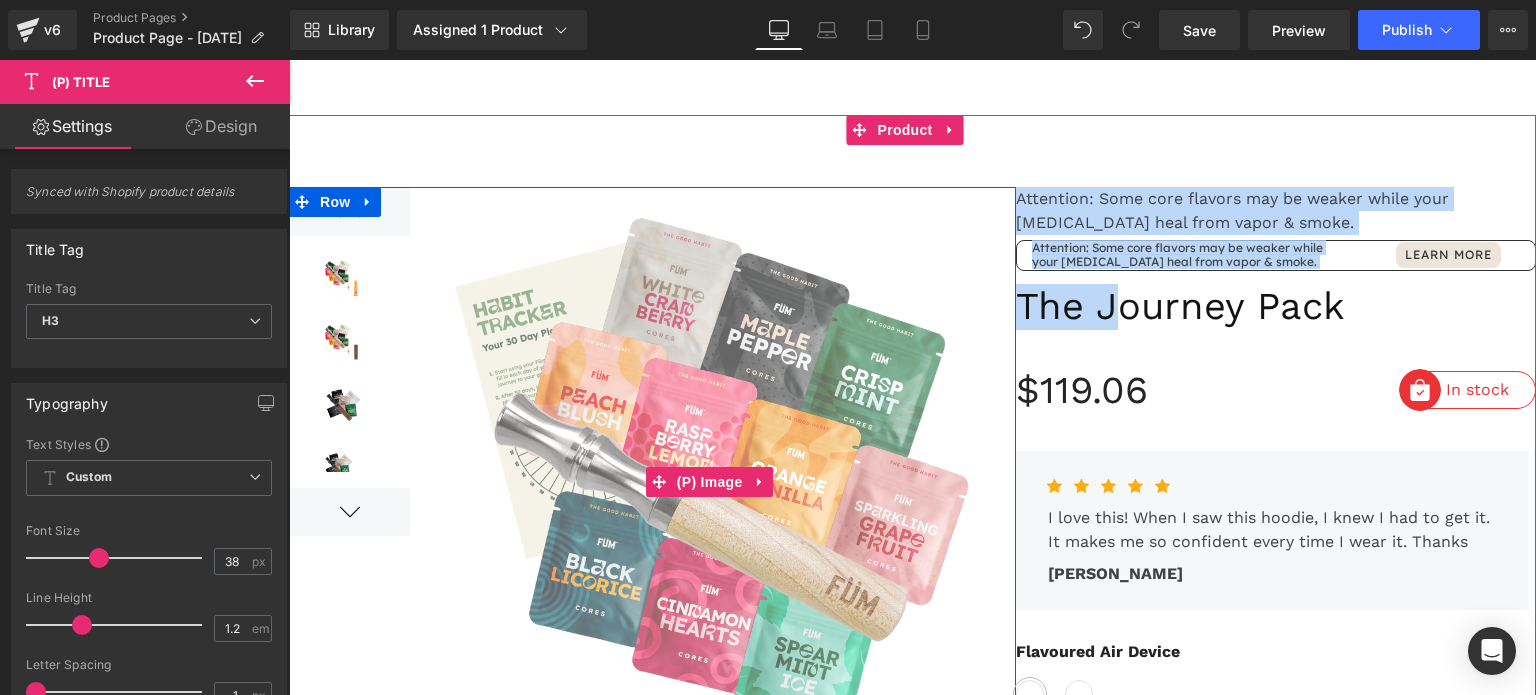drag, startPoint x: 1101, startPoint y: 314, endPoint x: 921, endPoint y: 297, distance: 180.801 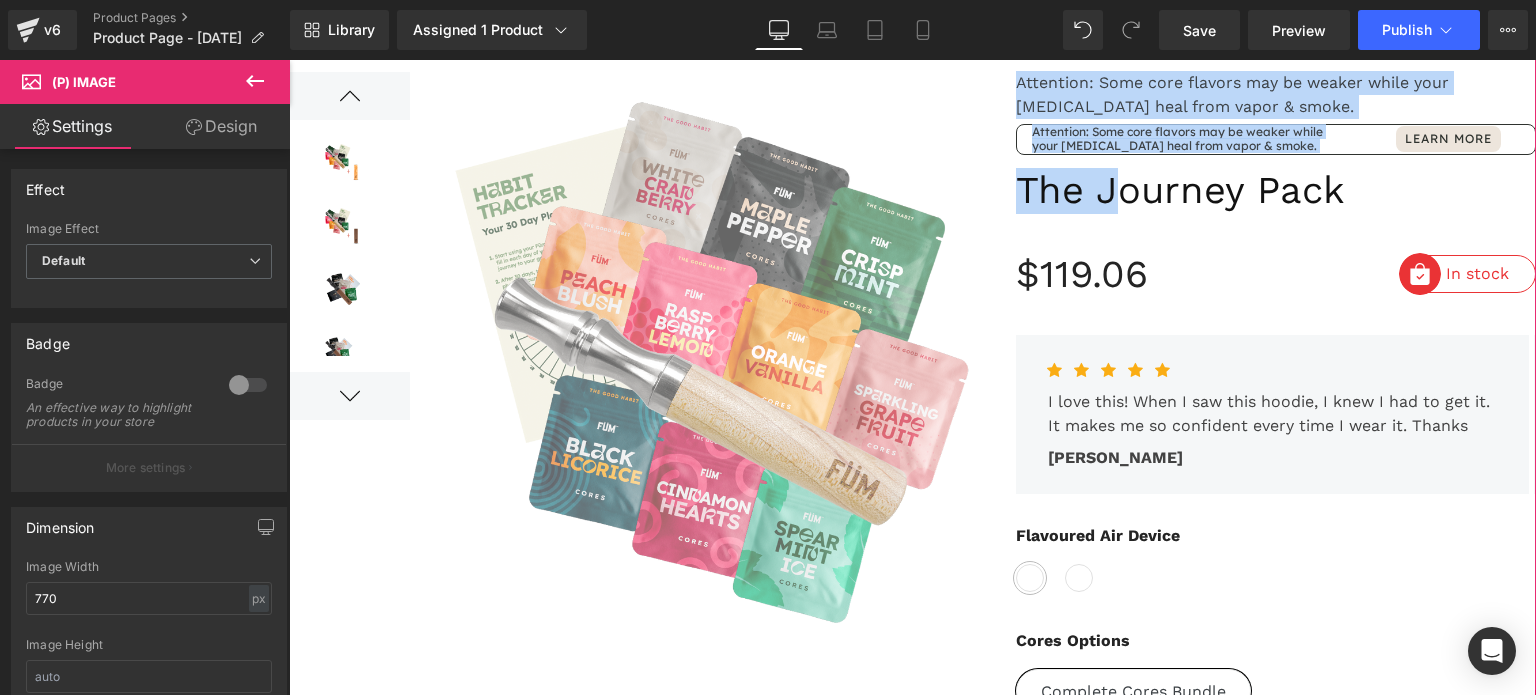 scroll, scrollTop: 100, scrollLeft: 0, axis: vertical 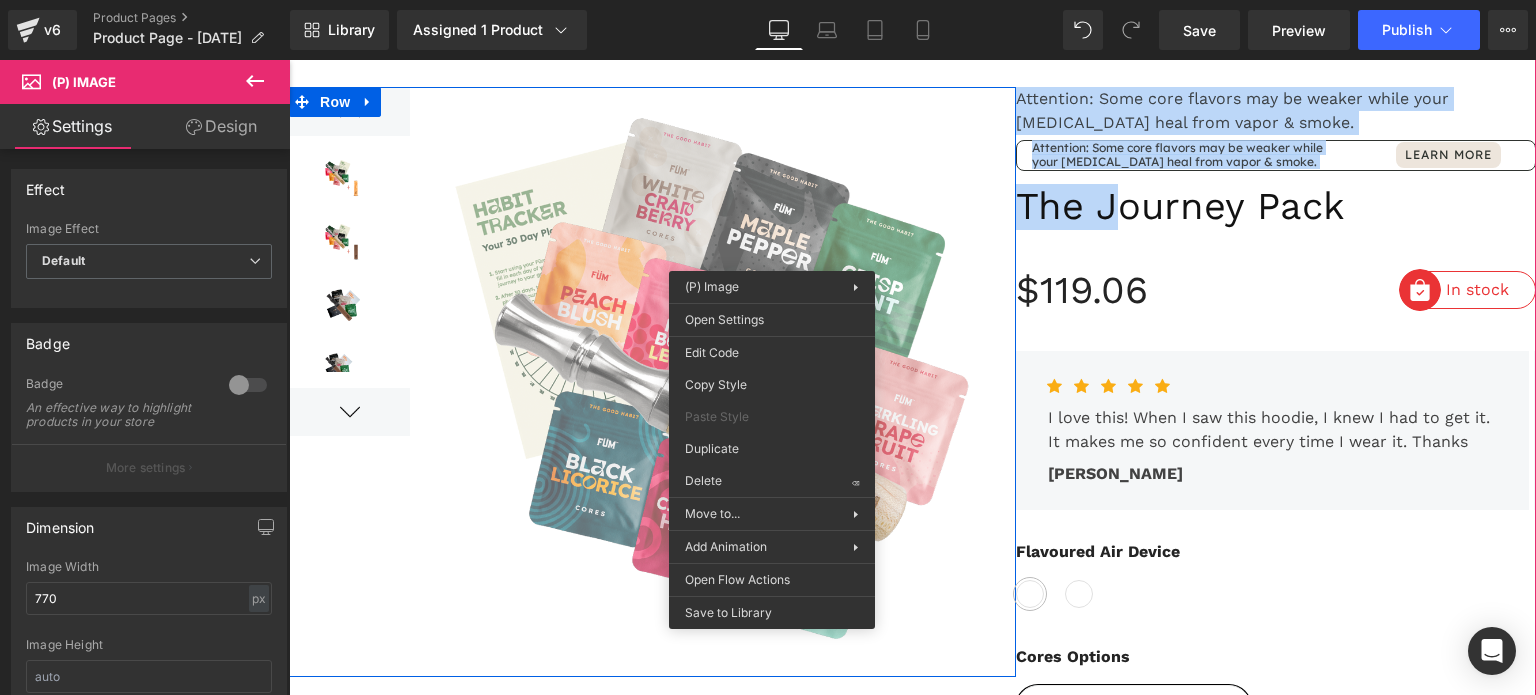 click at bounding box center [713, 382] 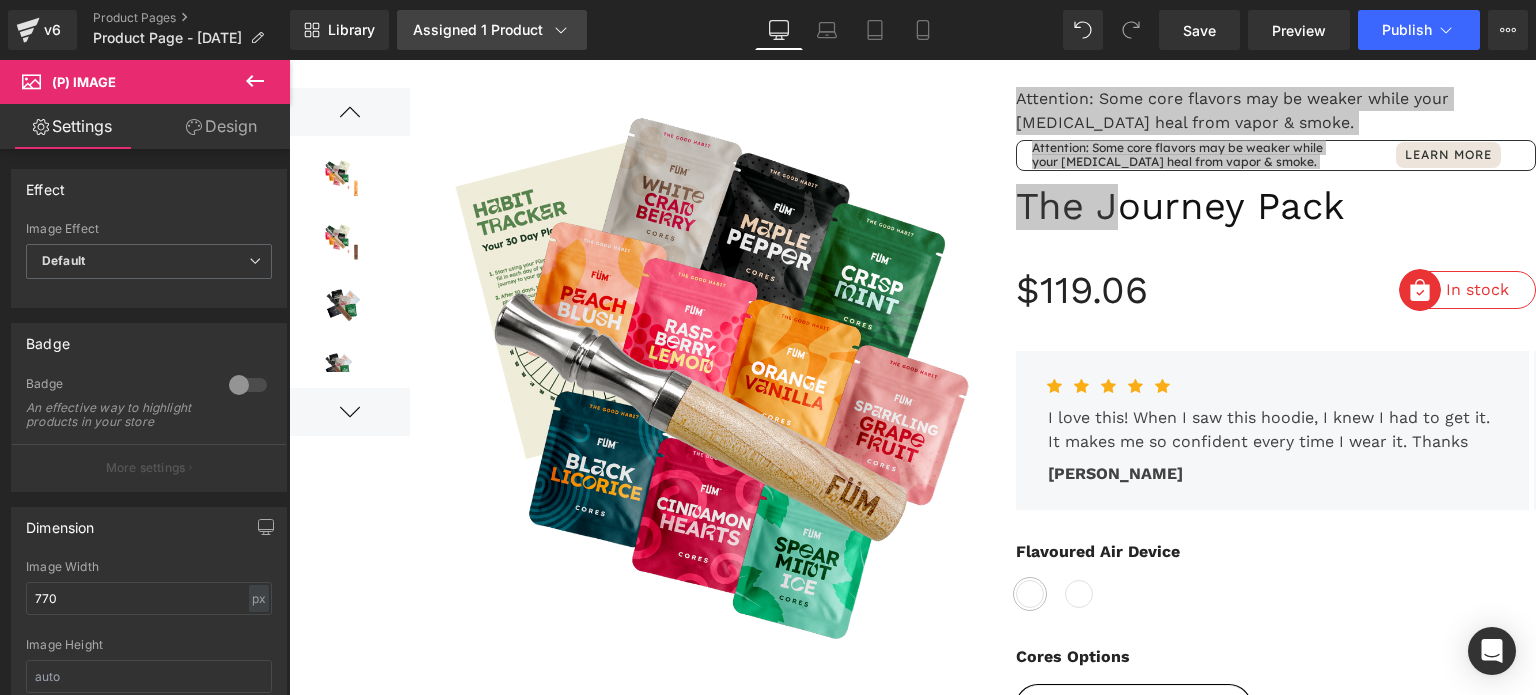 click on "Assigned 1 Product" at bounding box center (492, 30) 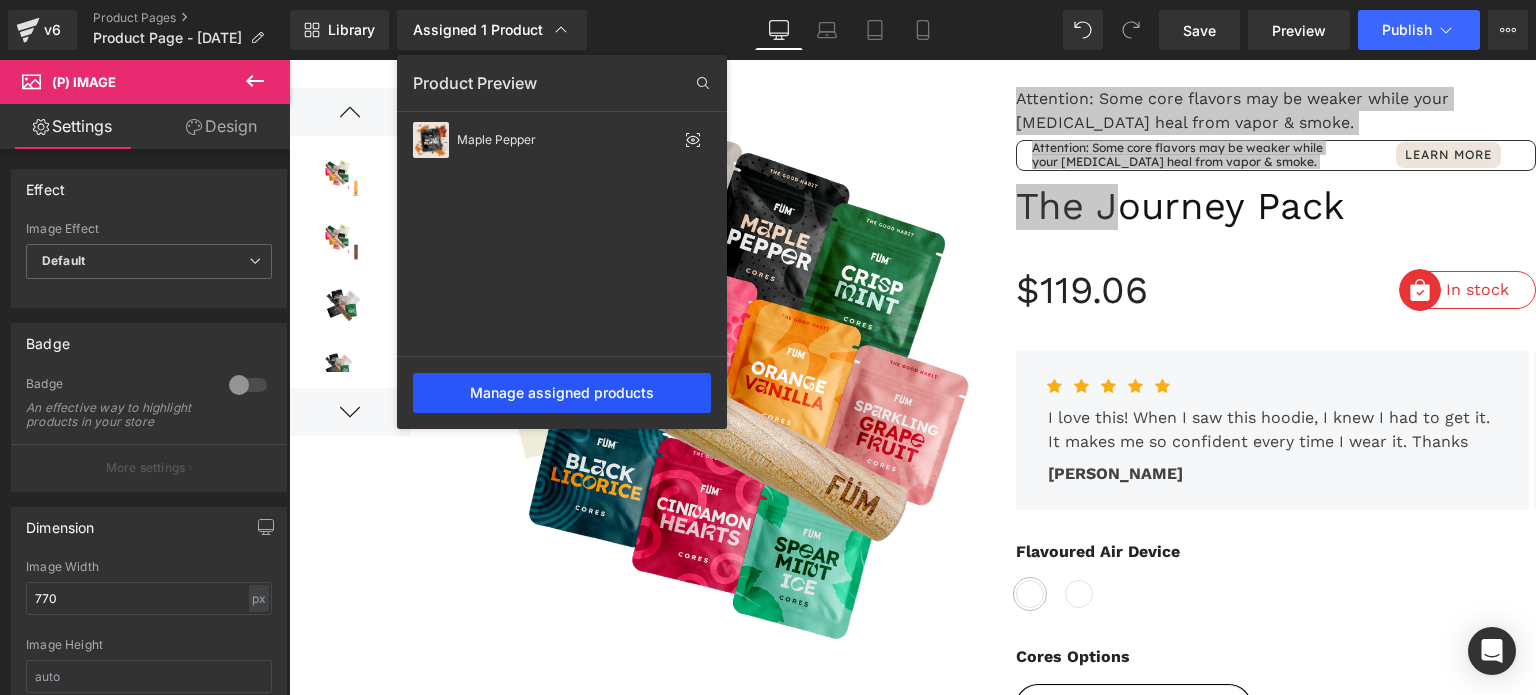 click on "Manage assigned products" at bounding box center [562, 393] 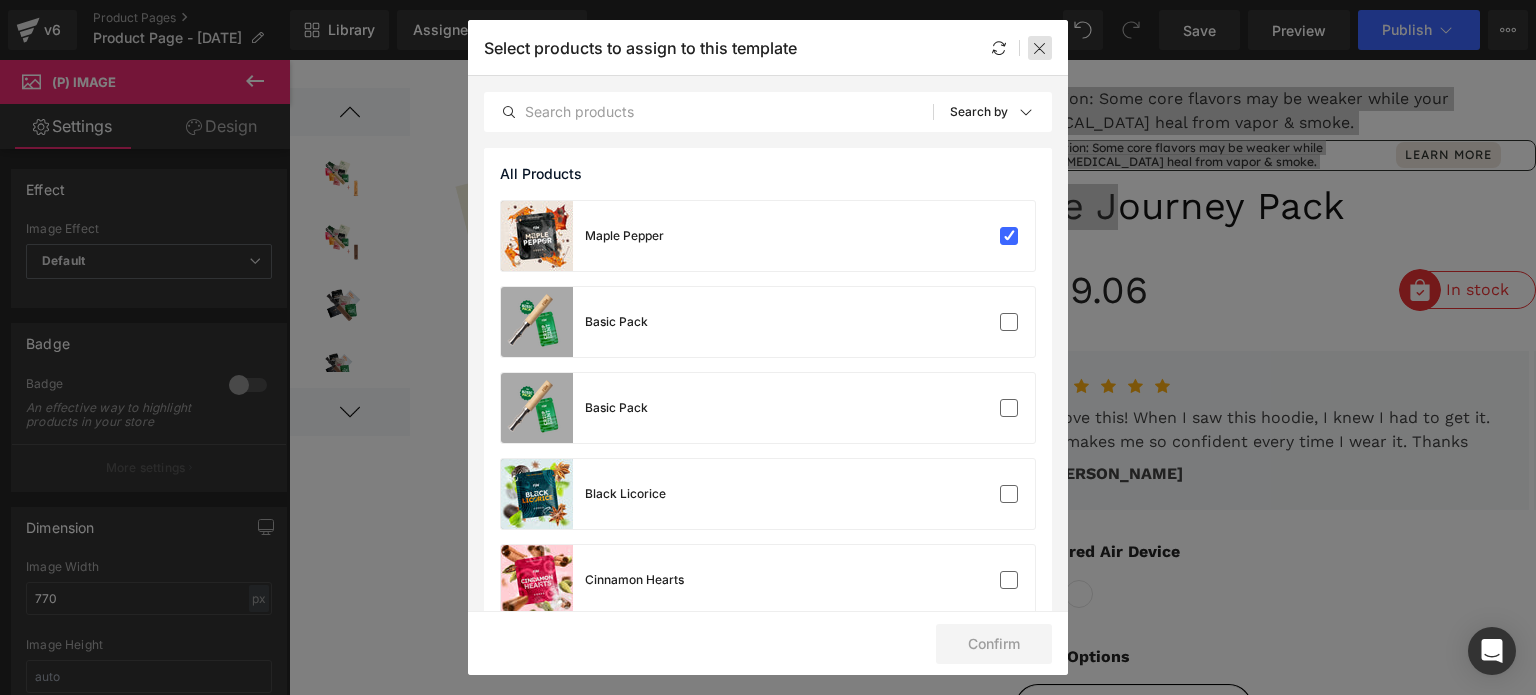 click at bounding box center [1040, 48] 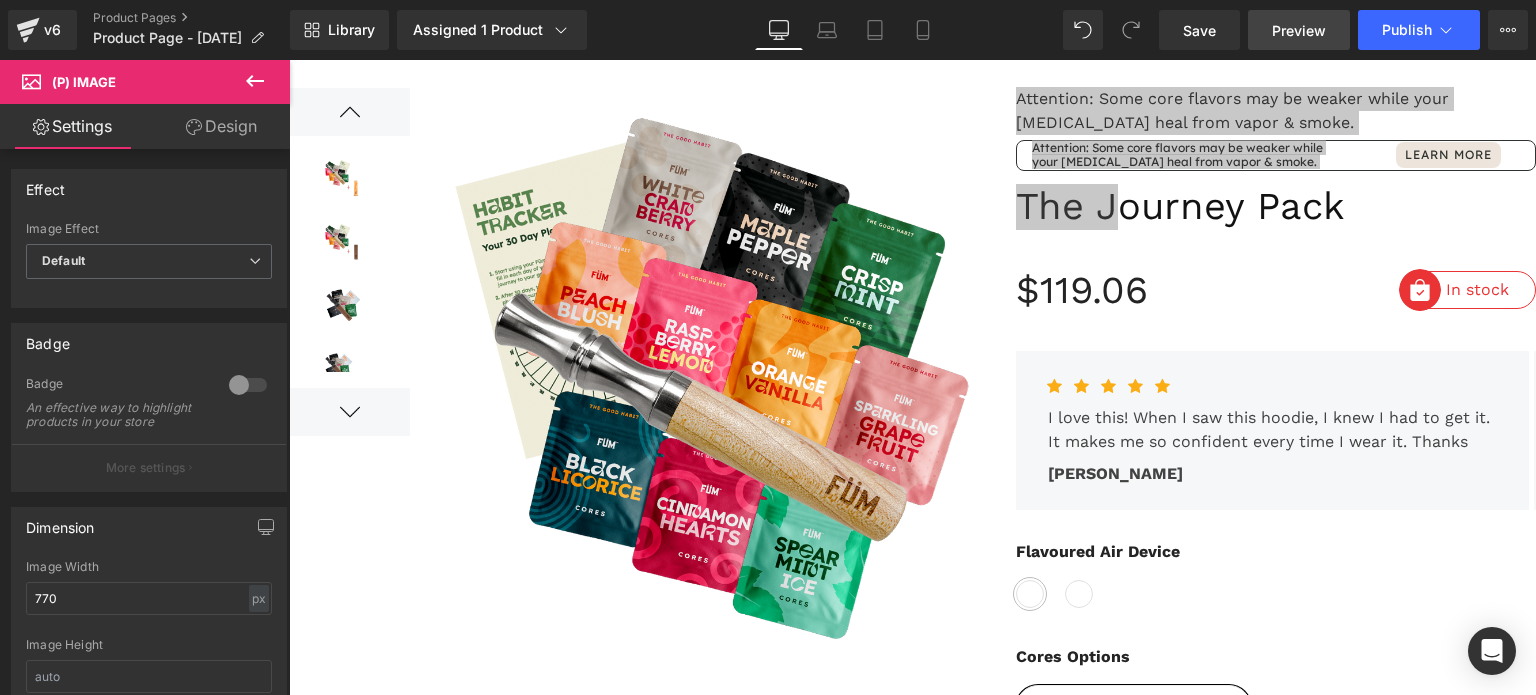 click on "Preview" at bounding box center [1299, 30] 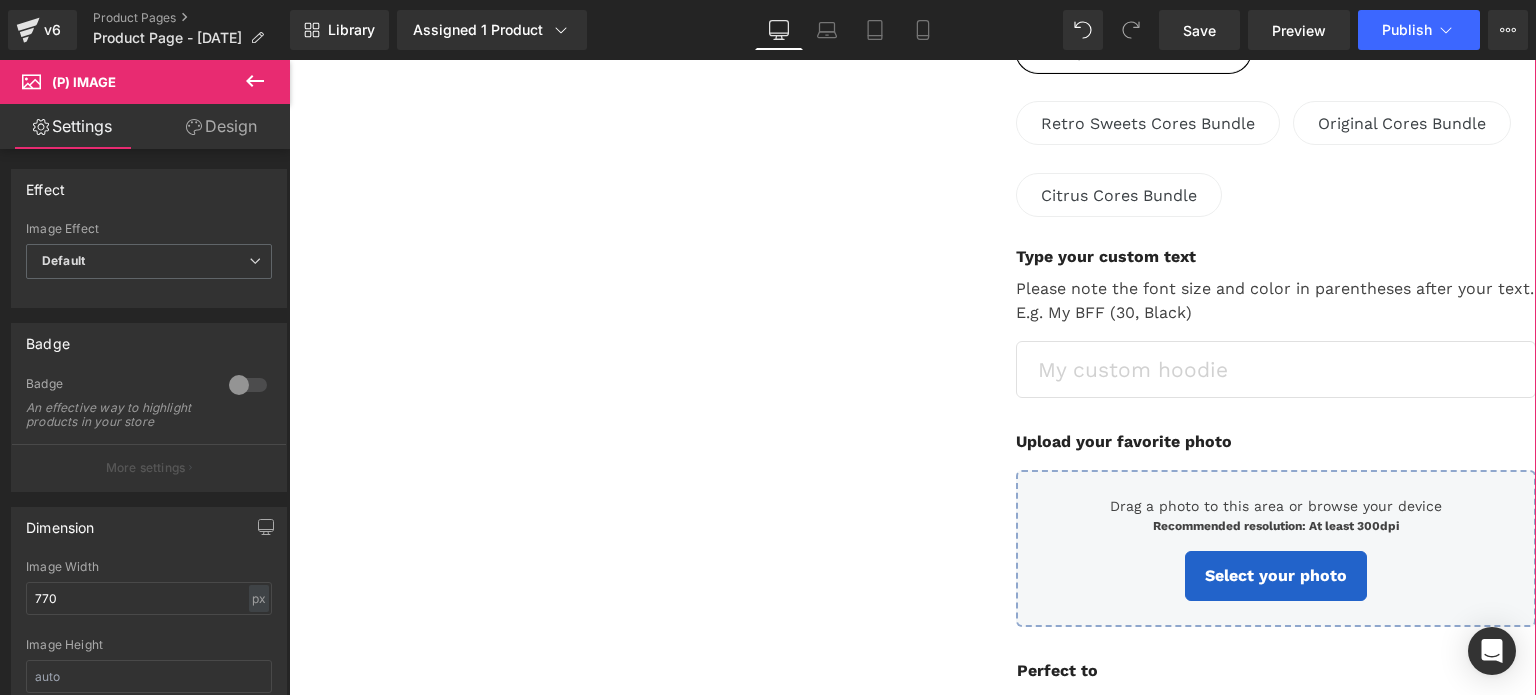scroll, scrollTop: 900, scrollLeft: 0, axis: vertical 